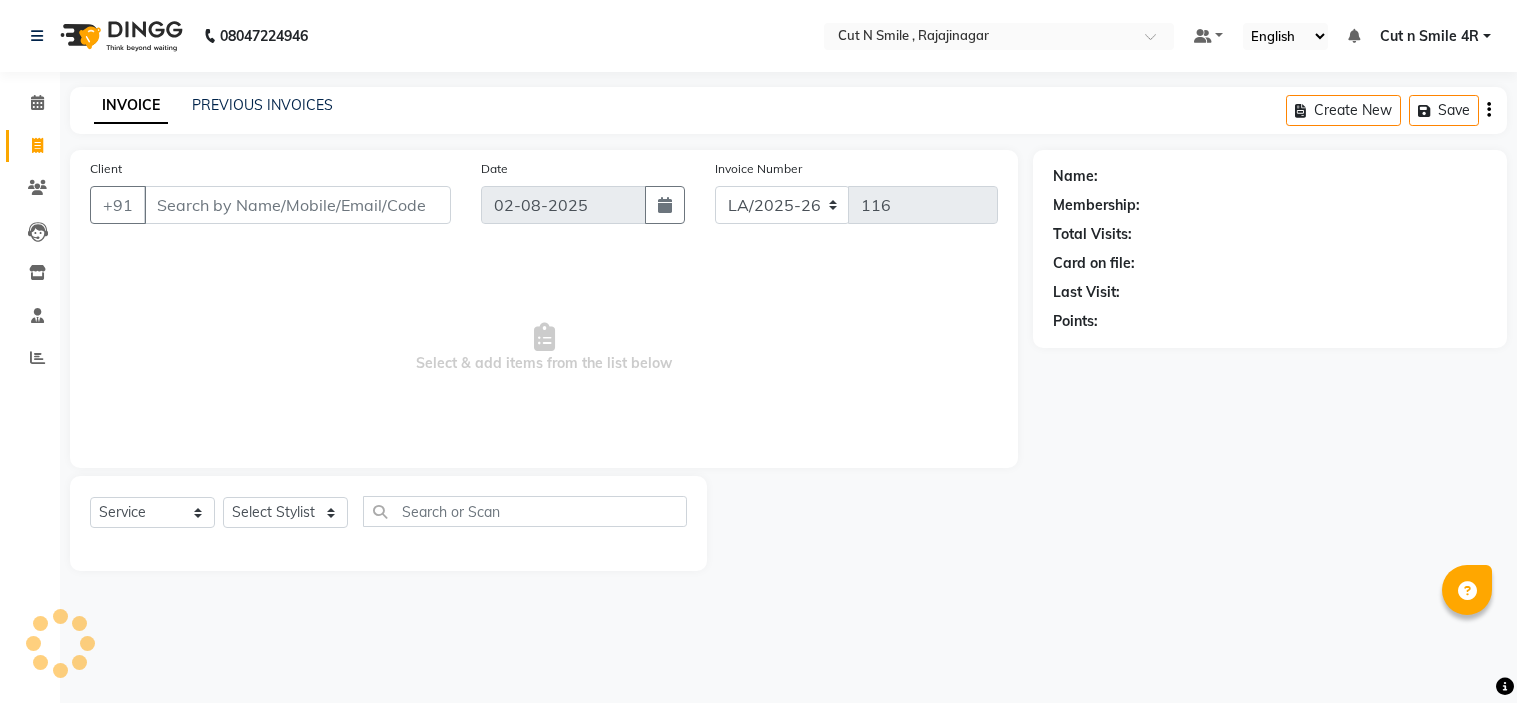 select on "7187" 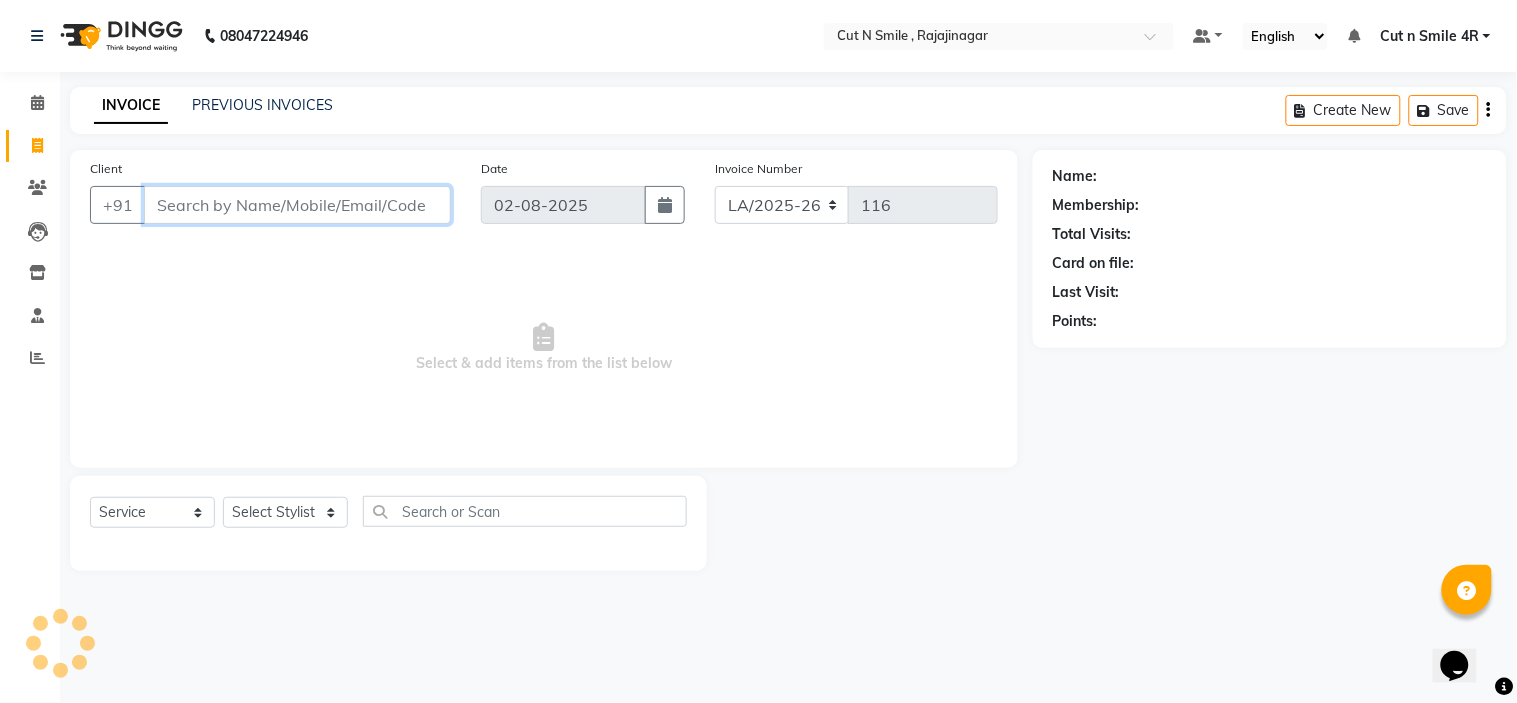 scroll, scrollTop: 0, scrollLeft: 0, axis: both 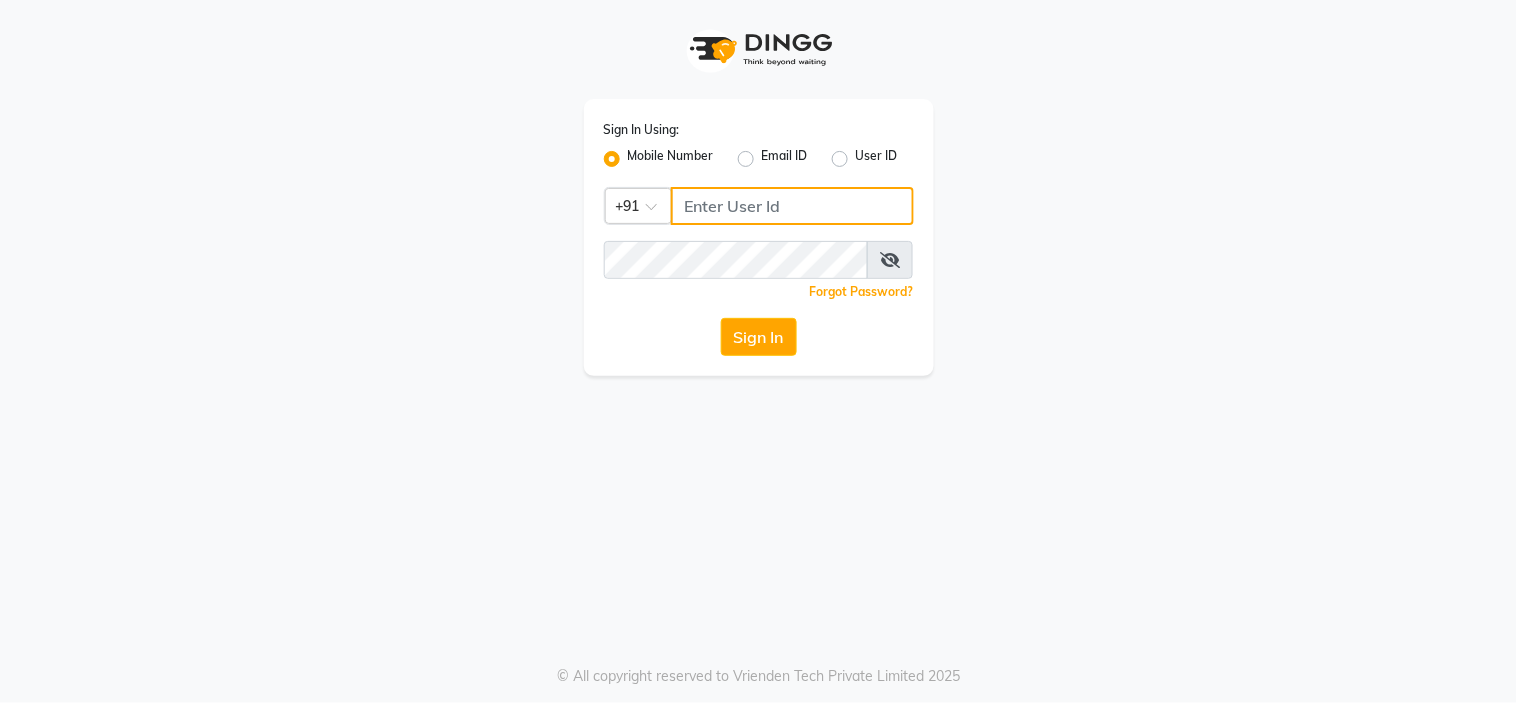 click 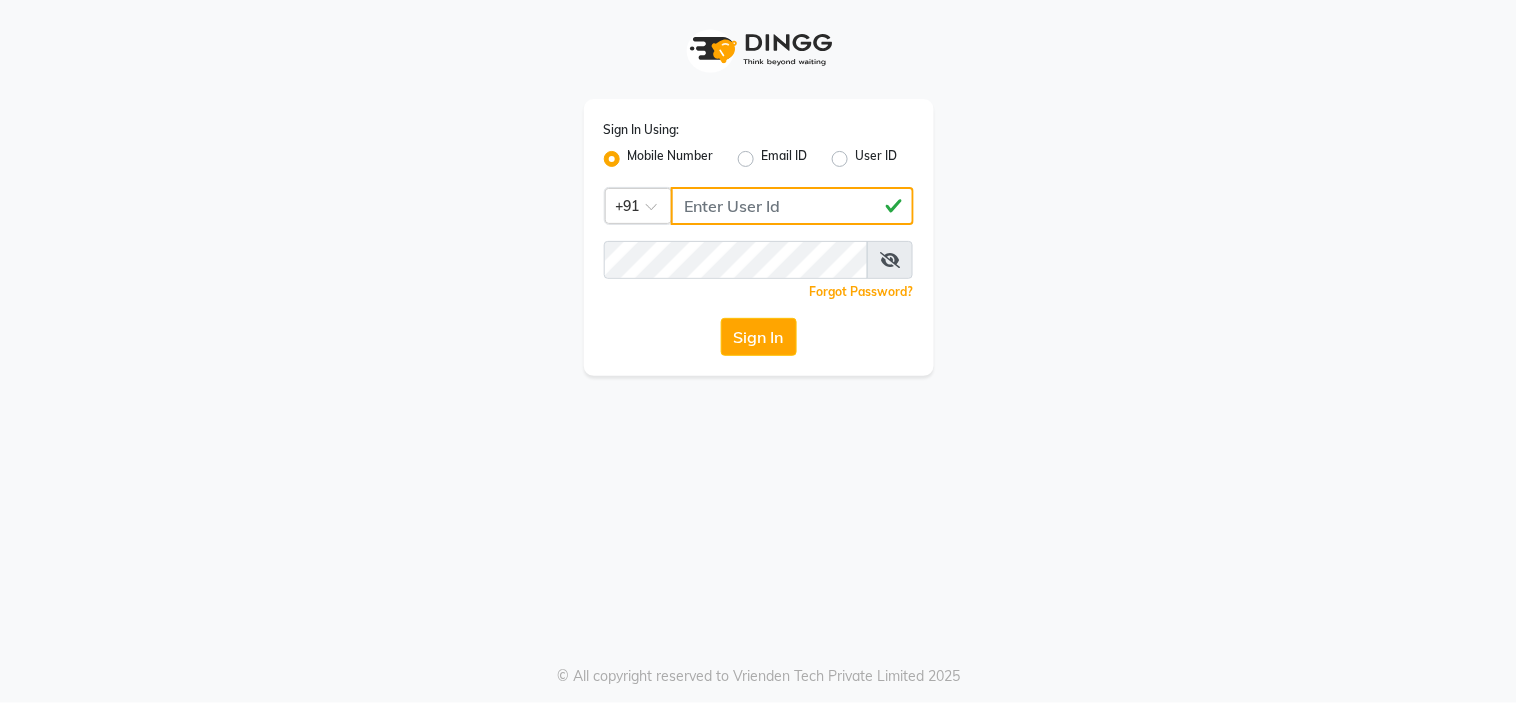 type on "8050427757" 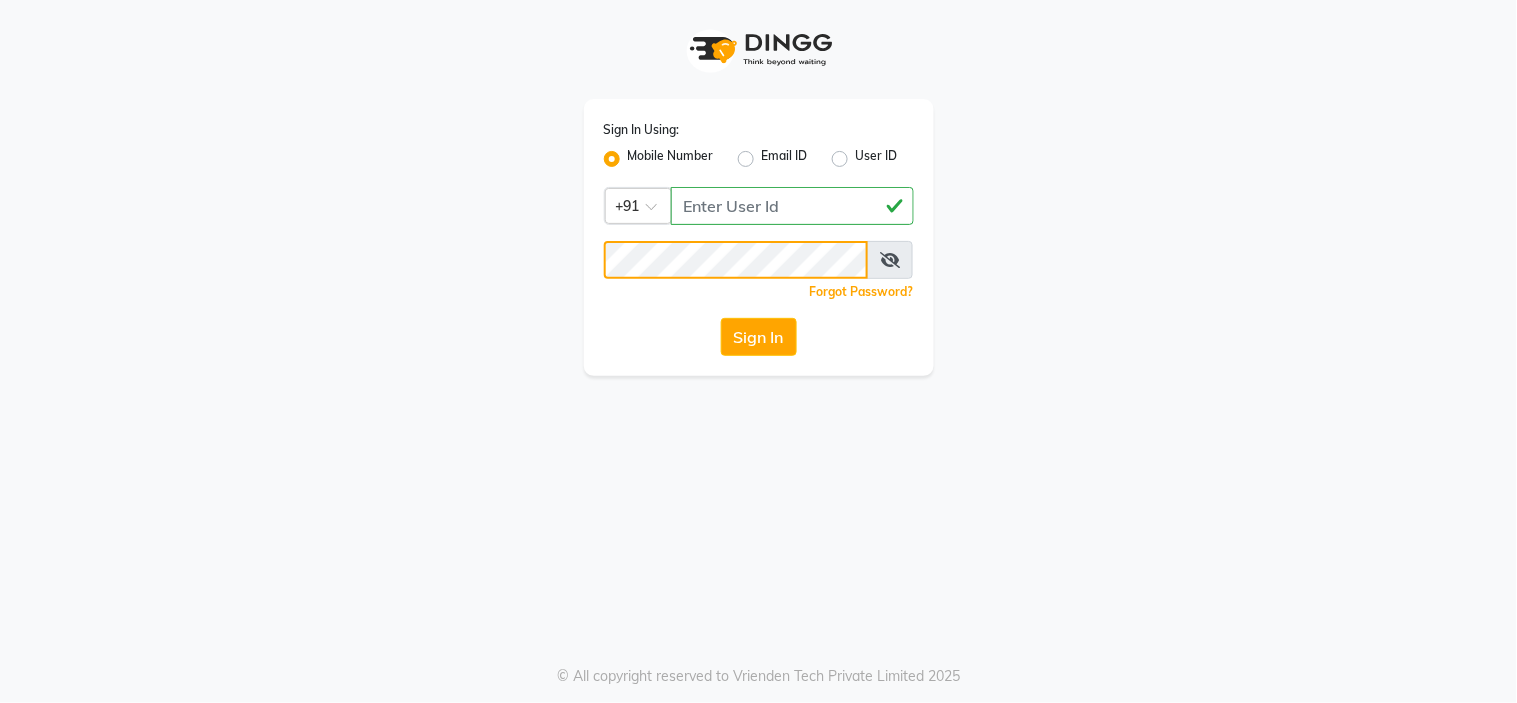 click on "Sign In" 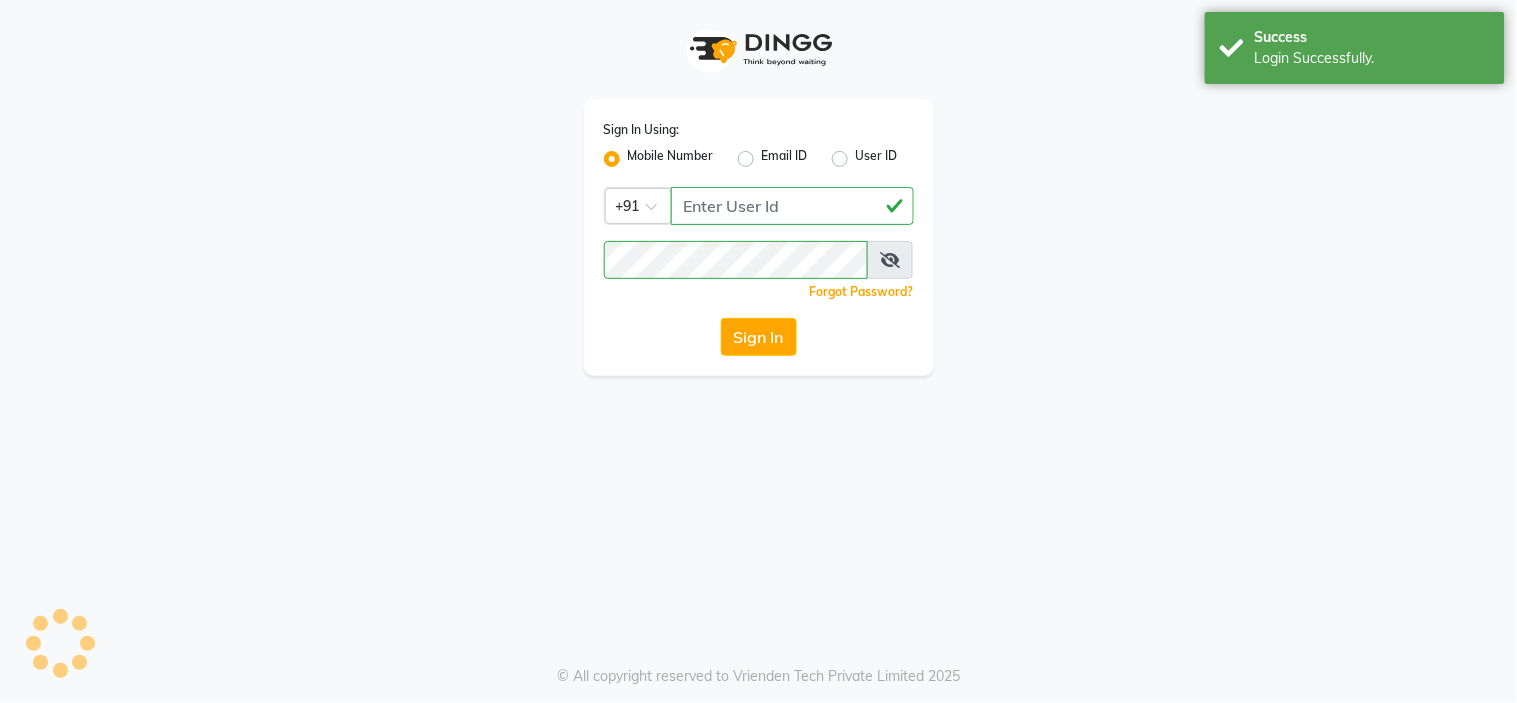 select on "service" 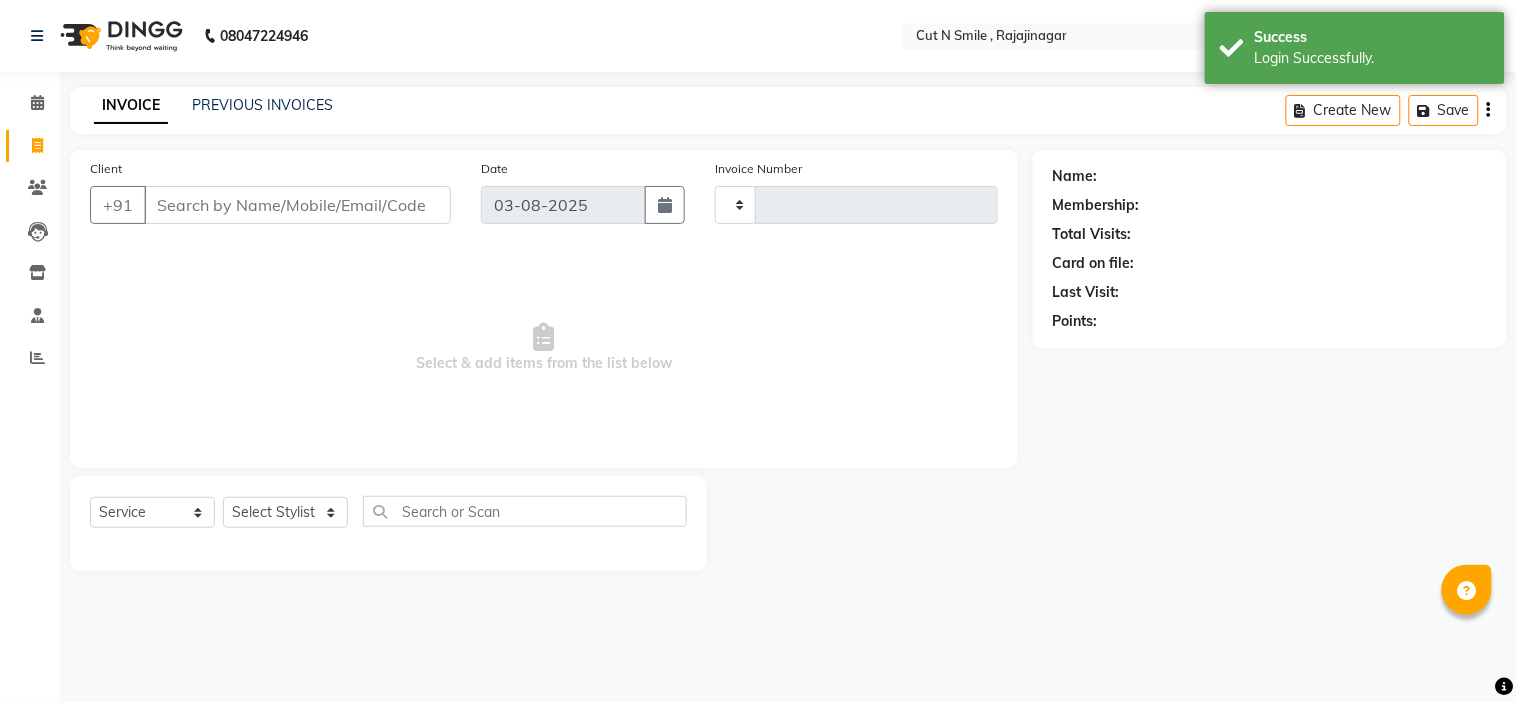 type on "116" 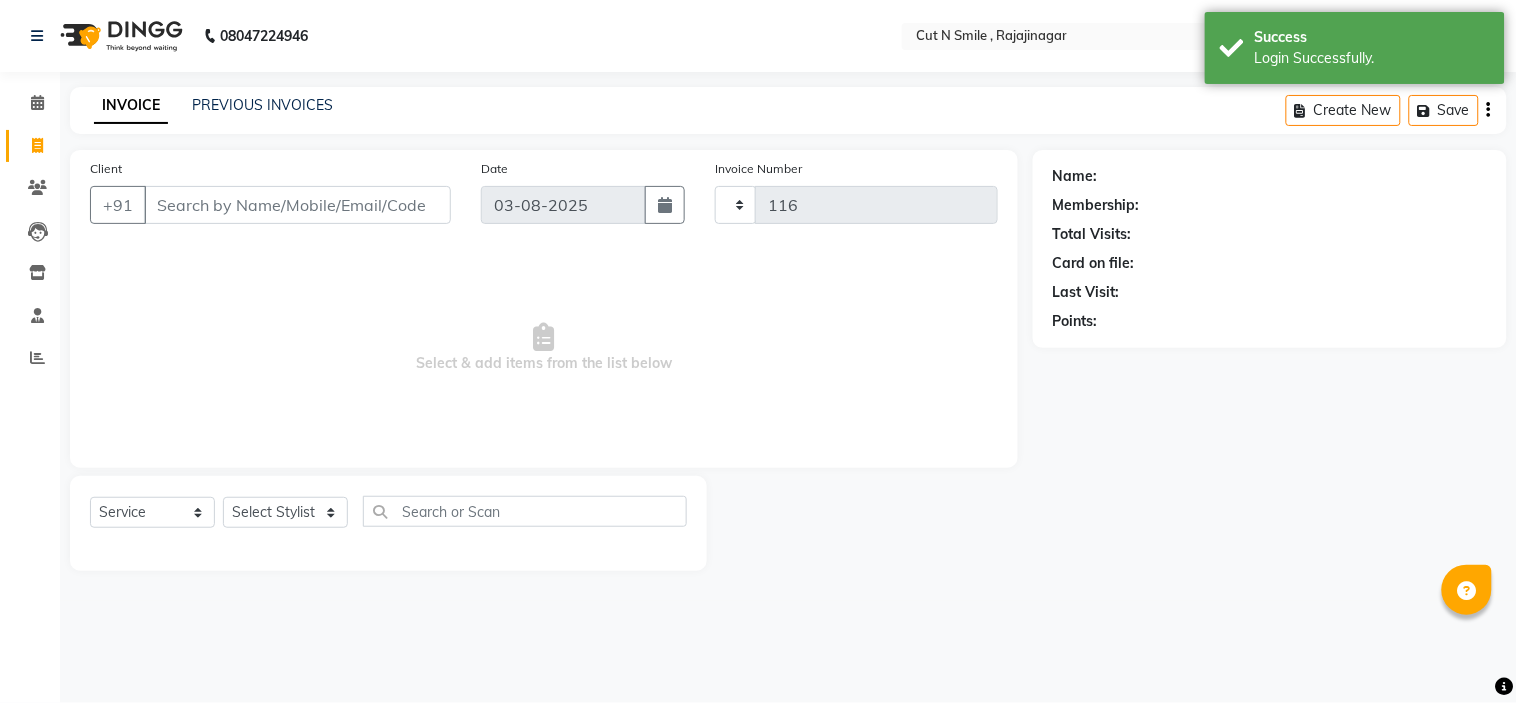 select on "en" 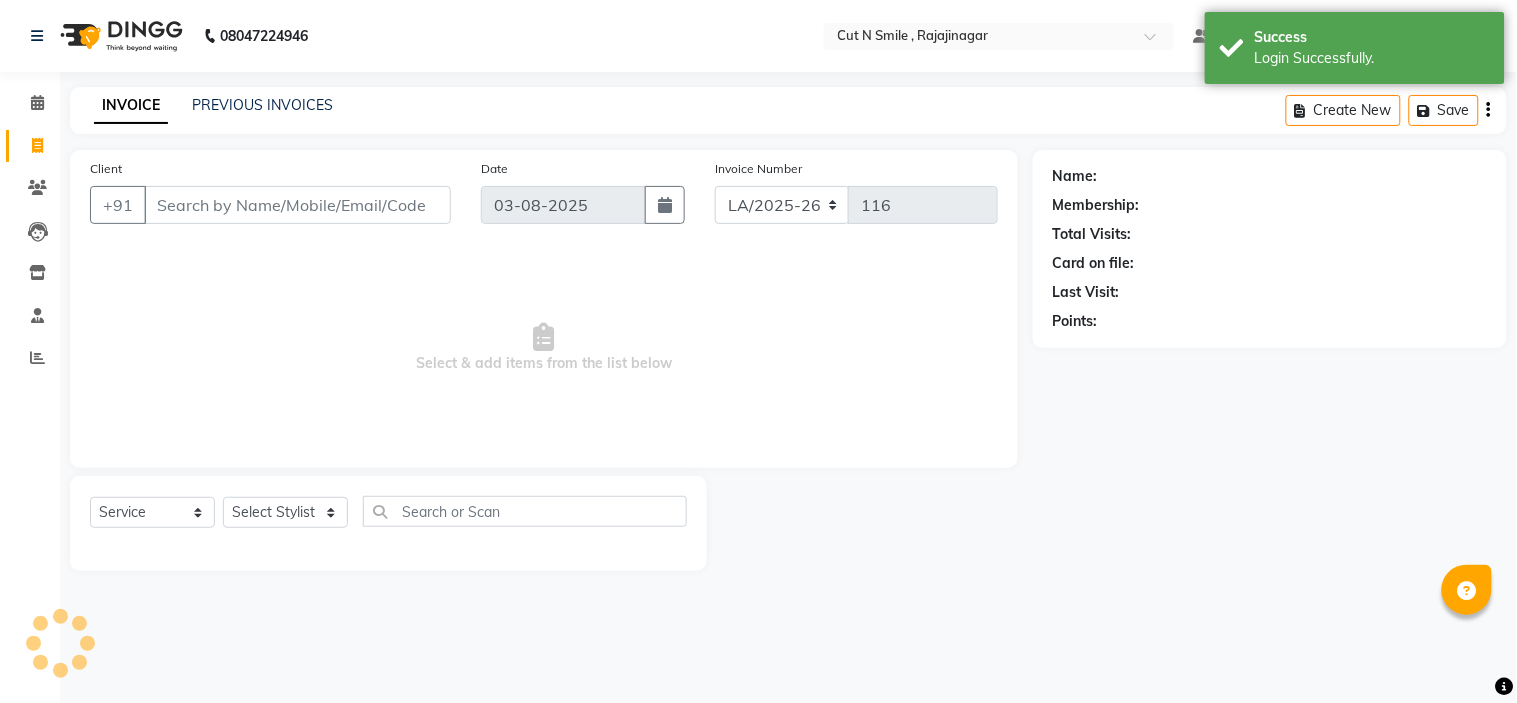 click on "Client" at bounding box center (297, 205) 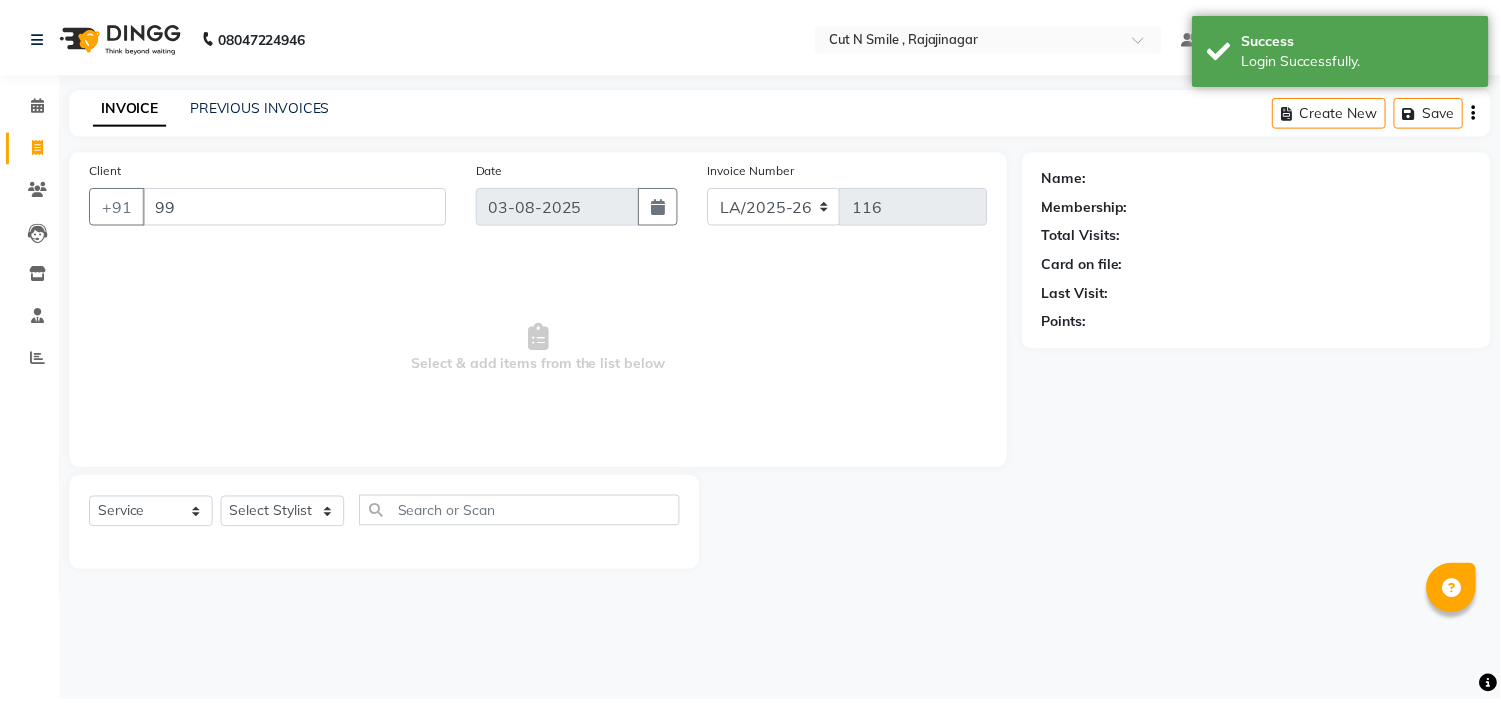 scroll, scrollTop: 0, scrollLeft: 0, axis: both 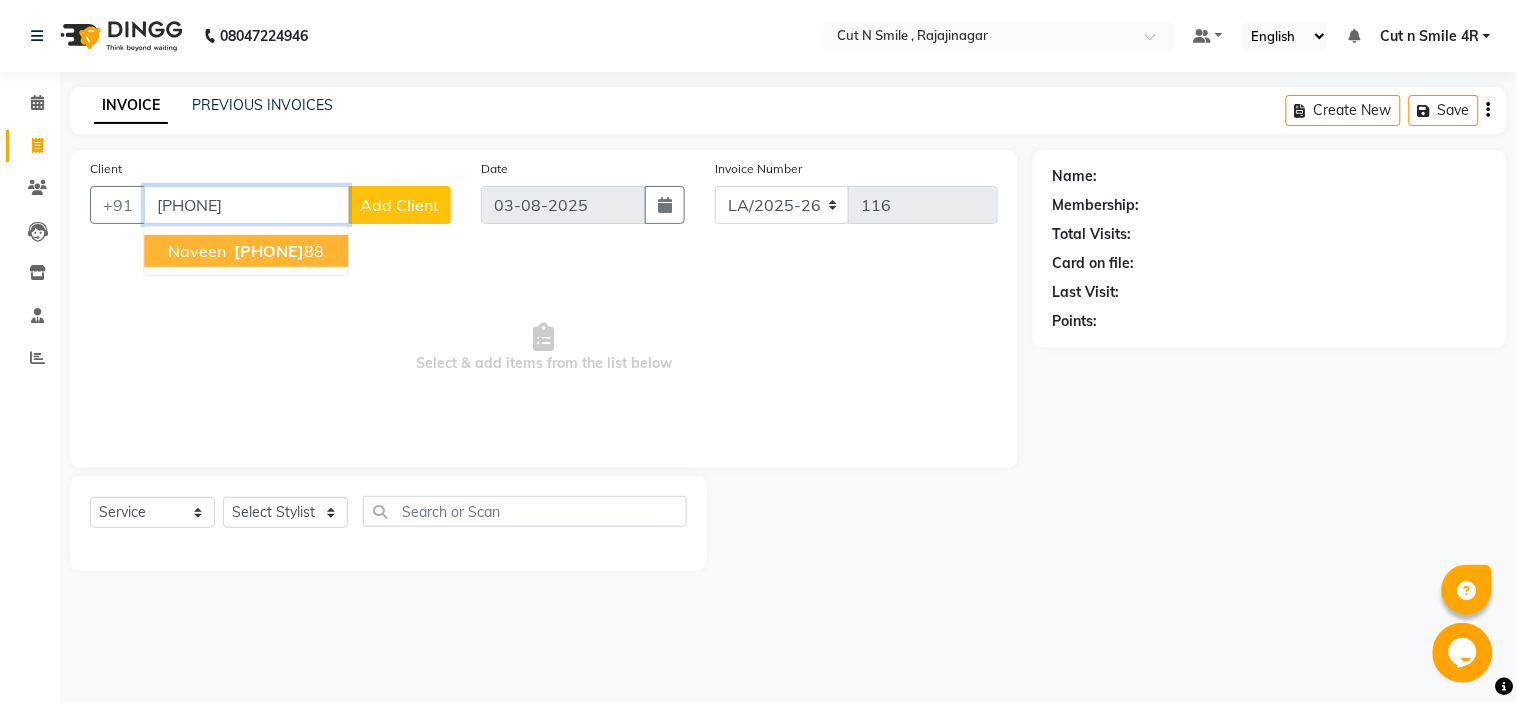 click on "99868651" at bounding box center (269, 251) 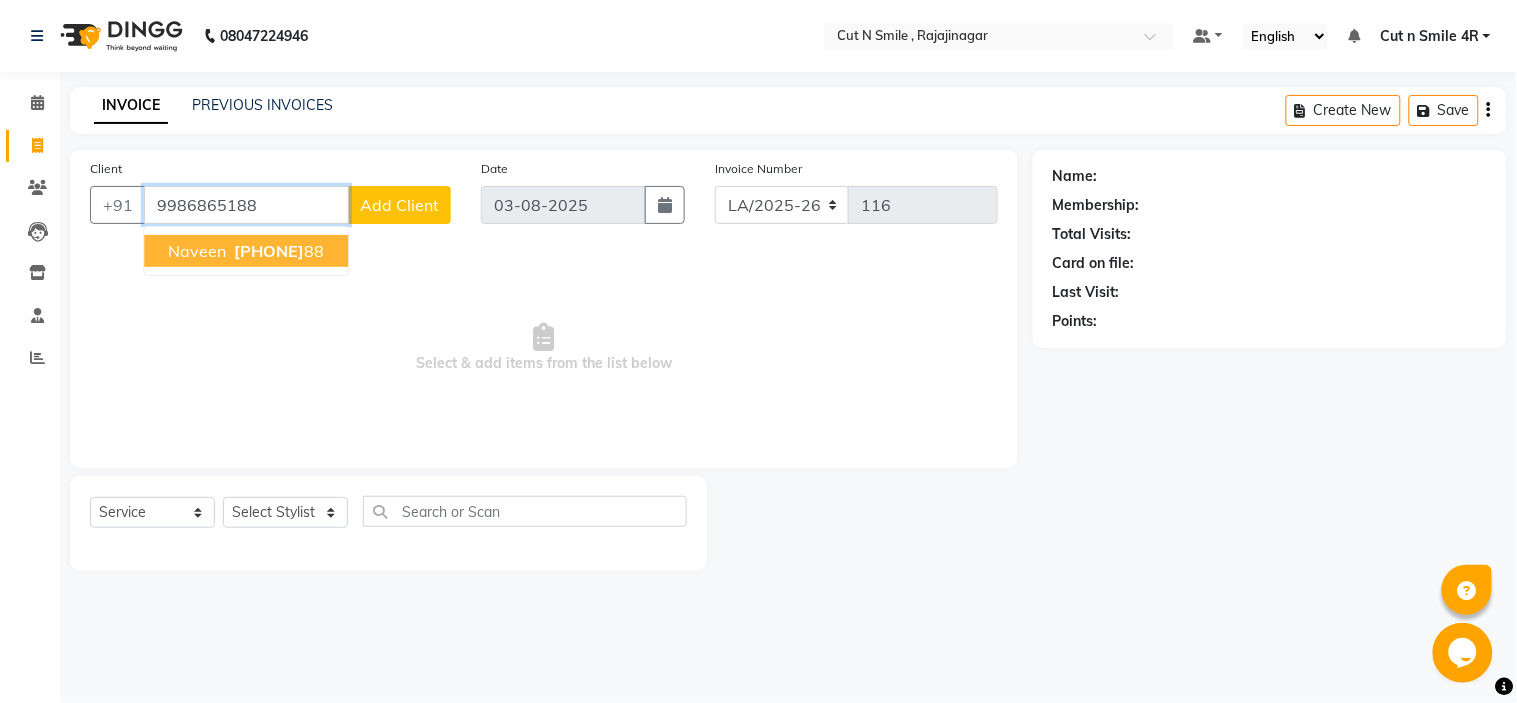 type on "9986865188" 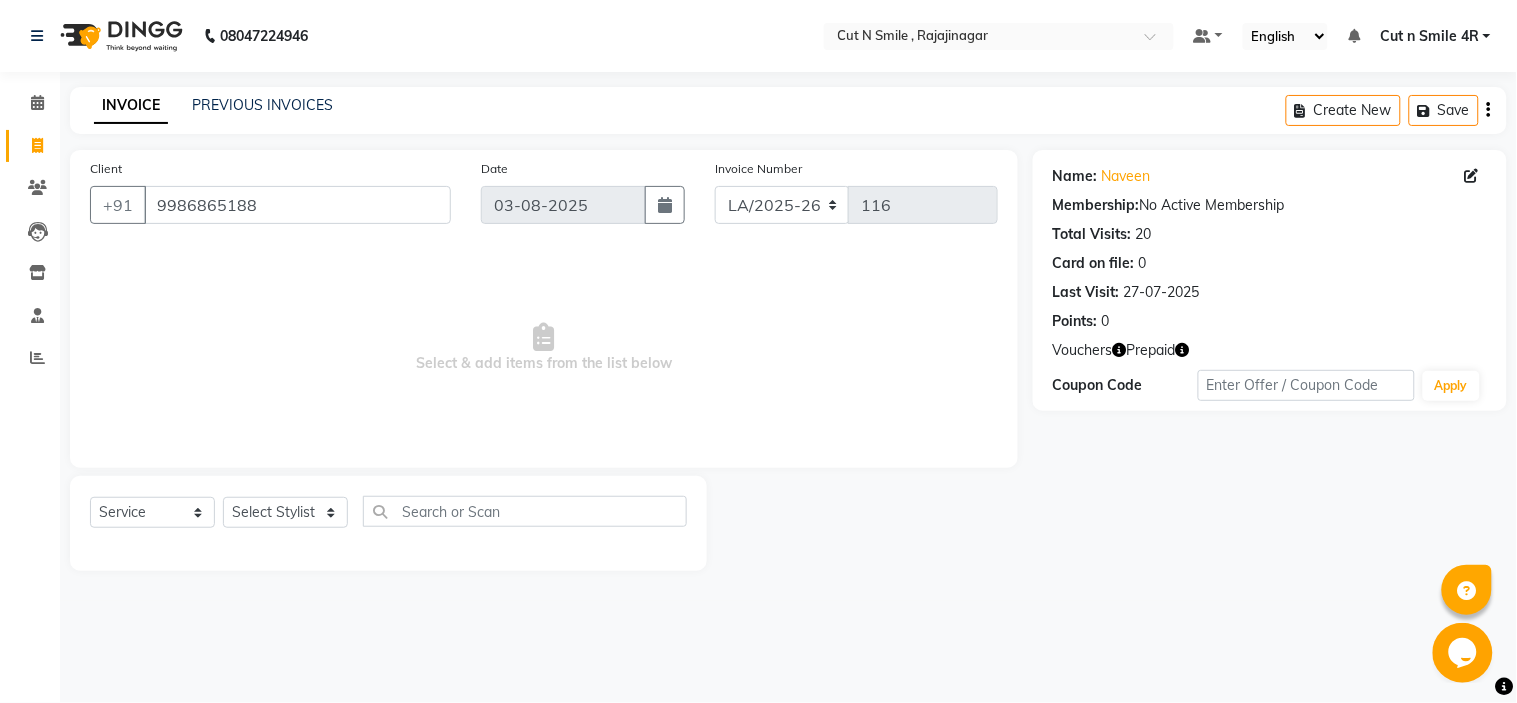 click 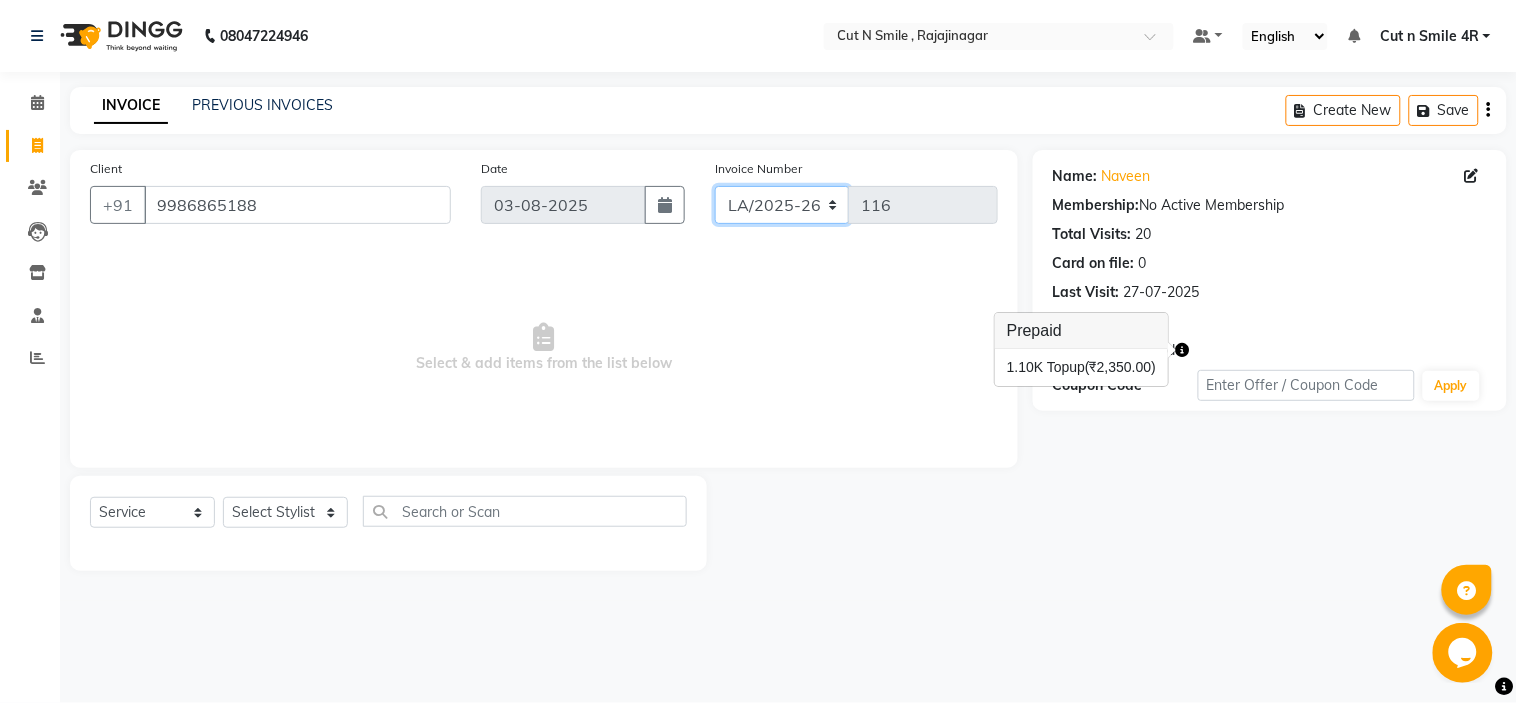 click on "BOB/25-26 LA/2025-26 SH/25 CH/25 SA/25" 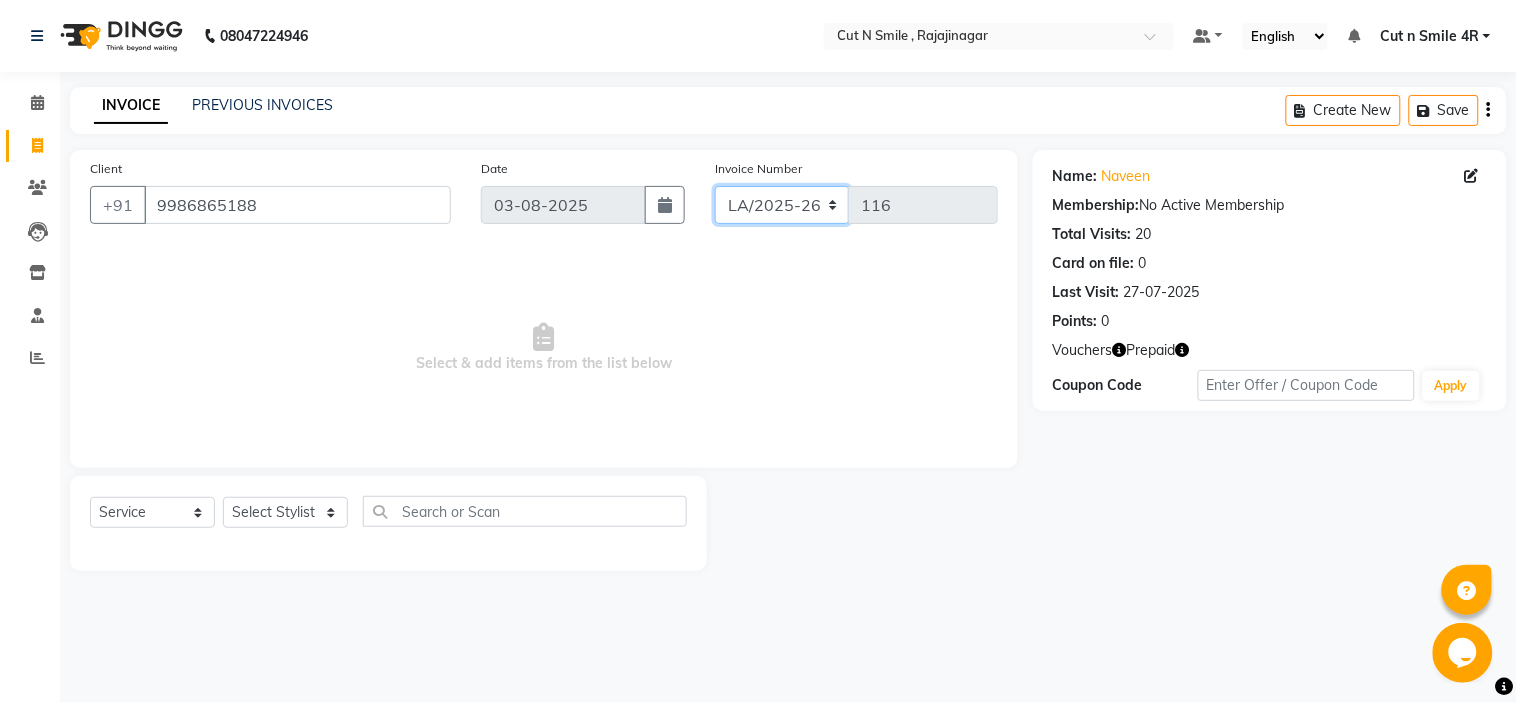 select on "7182" 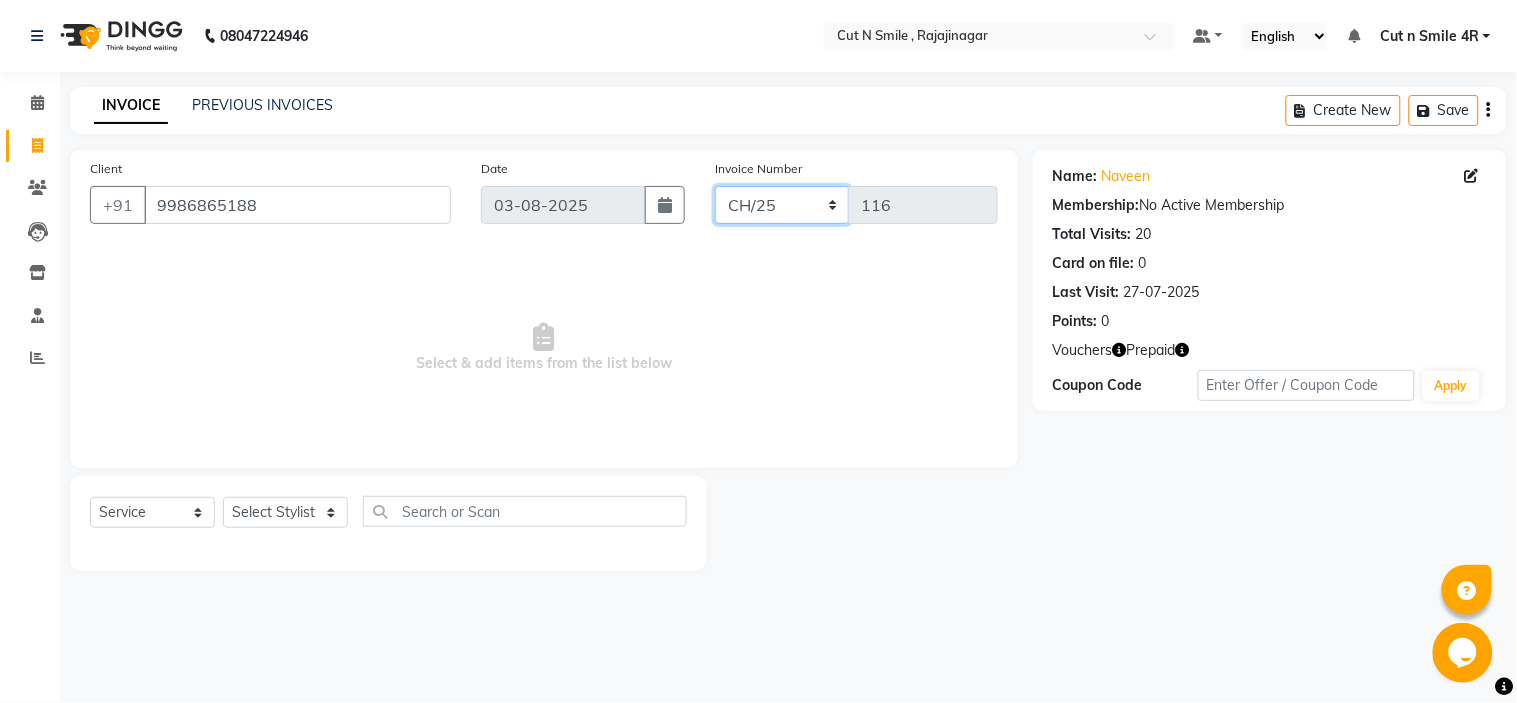 click on "BOB/25-26 LA/2025-26 SH/25 CH/25 SA/25" 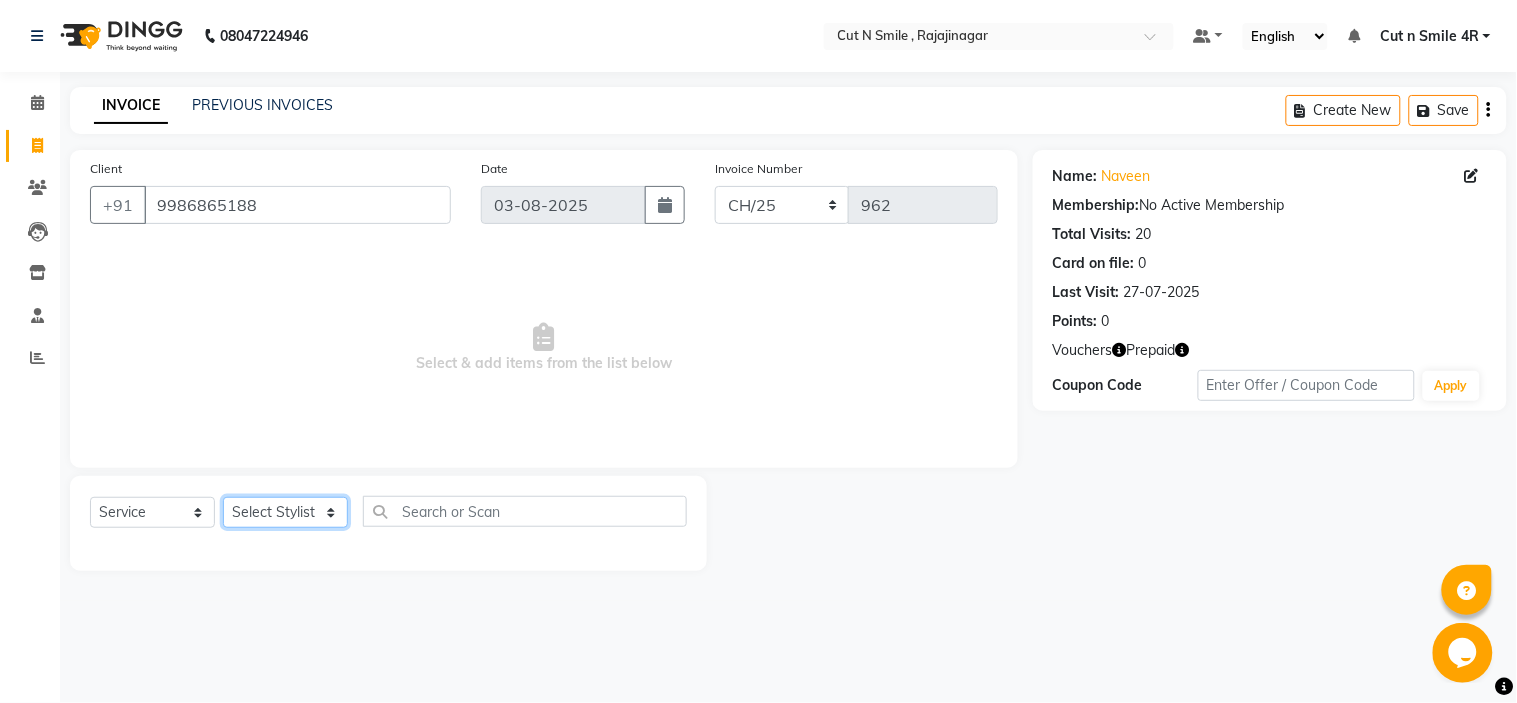 click on "Select Stylist Ali ML Ammu 3R Ankith VN Ash Mohammed 3R Atheek 3R Binitha 3R Bipana 4R CNS BOB  Cut N Smile 17M  Cut N Smile 3R Cut n Smile 4R Cut N Smile 9M Cut N Smile ML Cut N Smile V Fazil Ali 4R Govind VN Hema 4R Jayashree VN Karan VN Love 4R Mani Singh 3R Manu 4R  Muskaan VN Nadeem 4R N D M 4R NDM Alam 4R Noushad VN Pavan 4R Priya BOB Priyanka 3R Rahul 3R Ravi 3R Riya BOB Rohith 4R Roobina 3R Roopa 4R Rubina BOB Sahil Ahmed 3R Sahil Bhatti 4R Sameer 3R Sanajana BOB  Sanjana BOB Sarita VN Shaan 4R Shahid 4R Shakir VN Shanavaaz BOB Shiney 3R Shivu Raj 4R Srijana BOB Sunil Laddi 4R Sunny VN Supriya BOB Sushmitha 4R Vakeel 3R Varas 4R Varas BOB Vishwa VN" 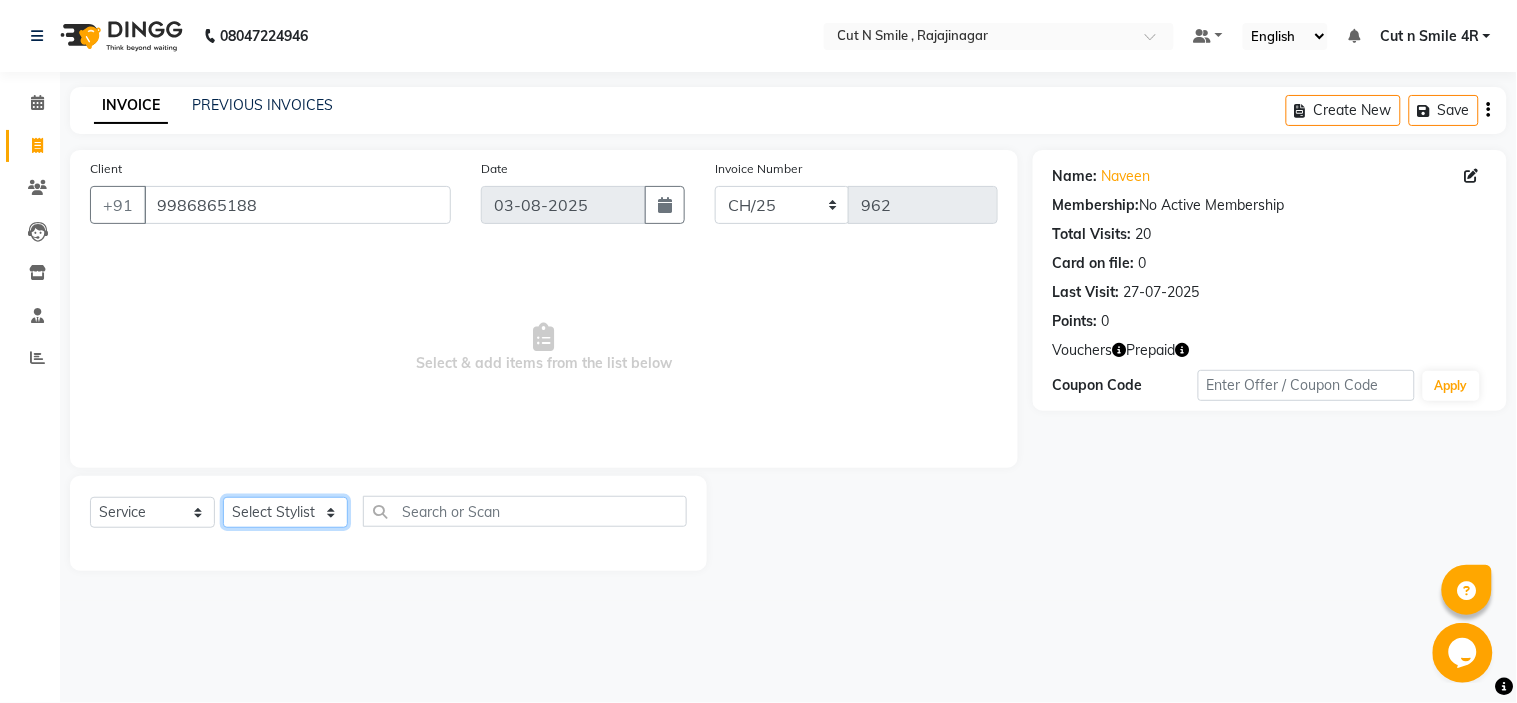 select on "84810" 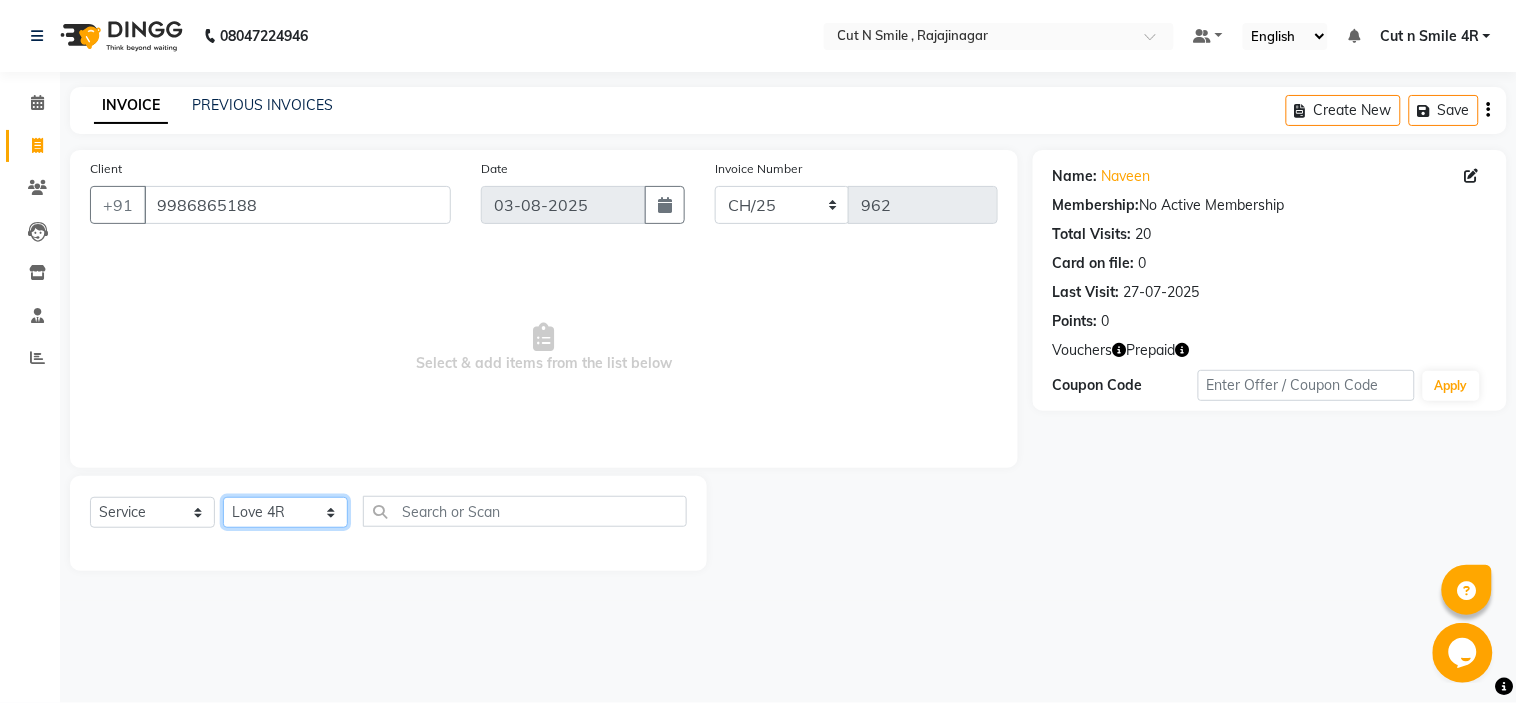 click on "Select Stylist Ali ML Ammu 3R Ankith VN Ash Mohammed 3R Atheek 3R Binitha 3R Bipana 4R CNS BOB  Cut N Smile 17M  Cut N Smile 3R Cut n Smile 4R Cut N Smile 9M Cut N Smile ML Cut N Smile V Fazil Ali 4R Govind VN Hema 4R Jayashree VN Karan VN Love 4R Mani Singh 3R Manu 4R  Muskaan VN Nadeem 4R N D M 4R NDM Alam 4R Noushad VN Pavan 4R Priya BOB Priyanka 3R Rahul 3R Ravi 3R Riya BOB Rohith 4R Roobina 3R Roopa 4R Rubina BOB Sahil Ahmed 3R Sahil Bhatti 4R Sameer 3R Sanajana BOB  Sanjana BOB Sarita VN Shaan 4R Shahid 4R Shakir VN Shanavaaz BOB Shiney 3R Shivu Raj 4R Srijana BOB Sunil Laddi 4R Sunny VN Supriya BOB Sushmitha 4R Vakeel 3R Varas 4R Varas BOB Vishwa VN" 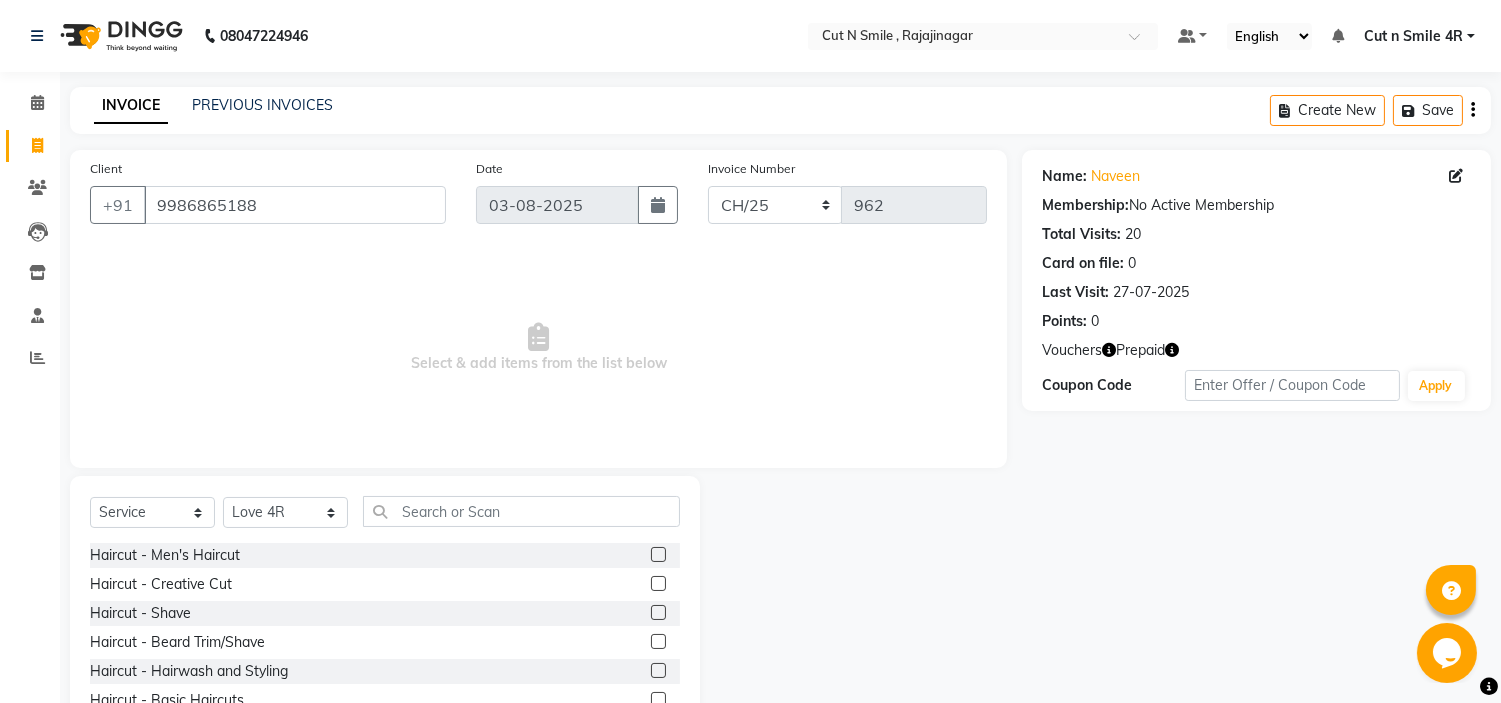 click 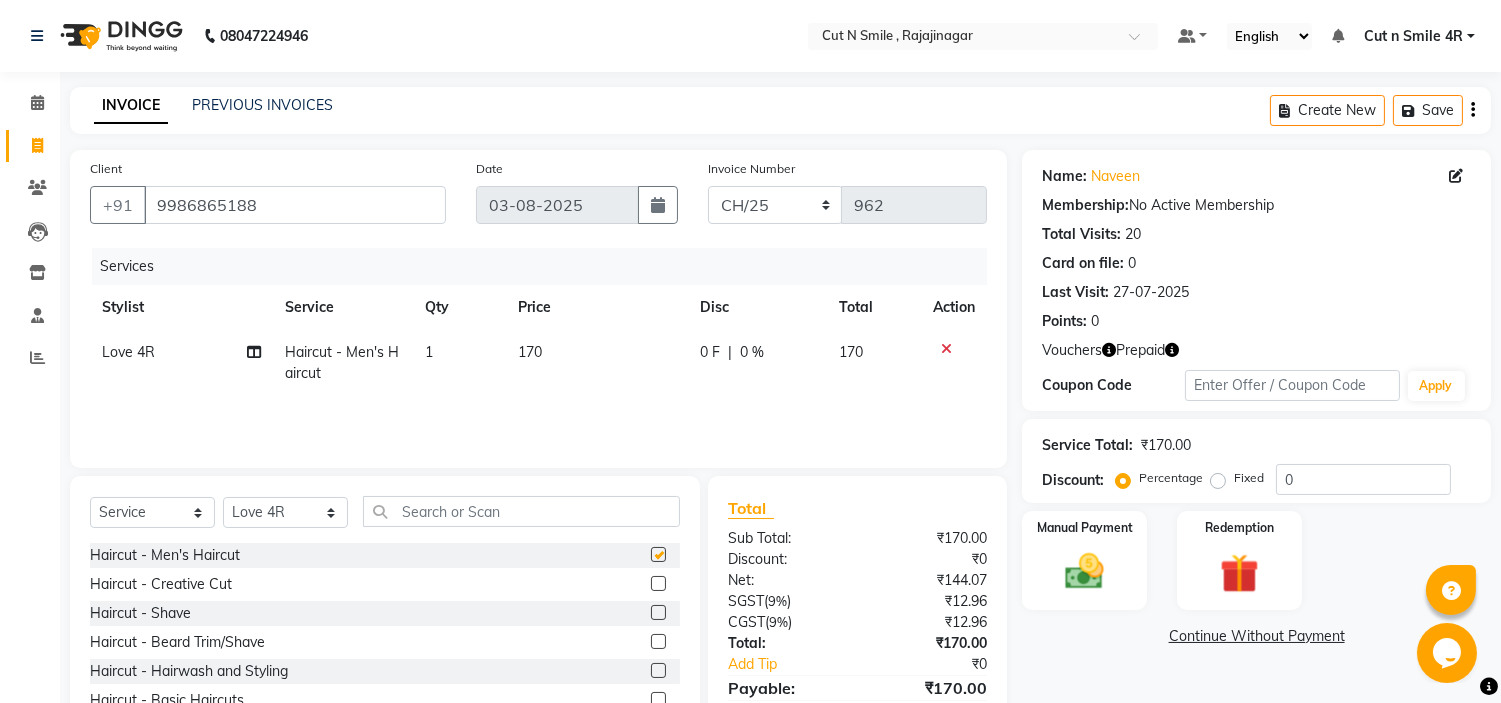 checkbox on "false" 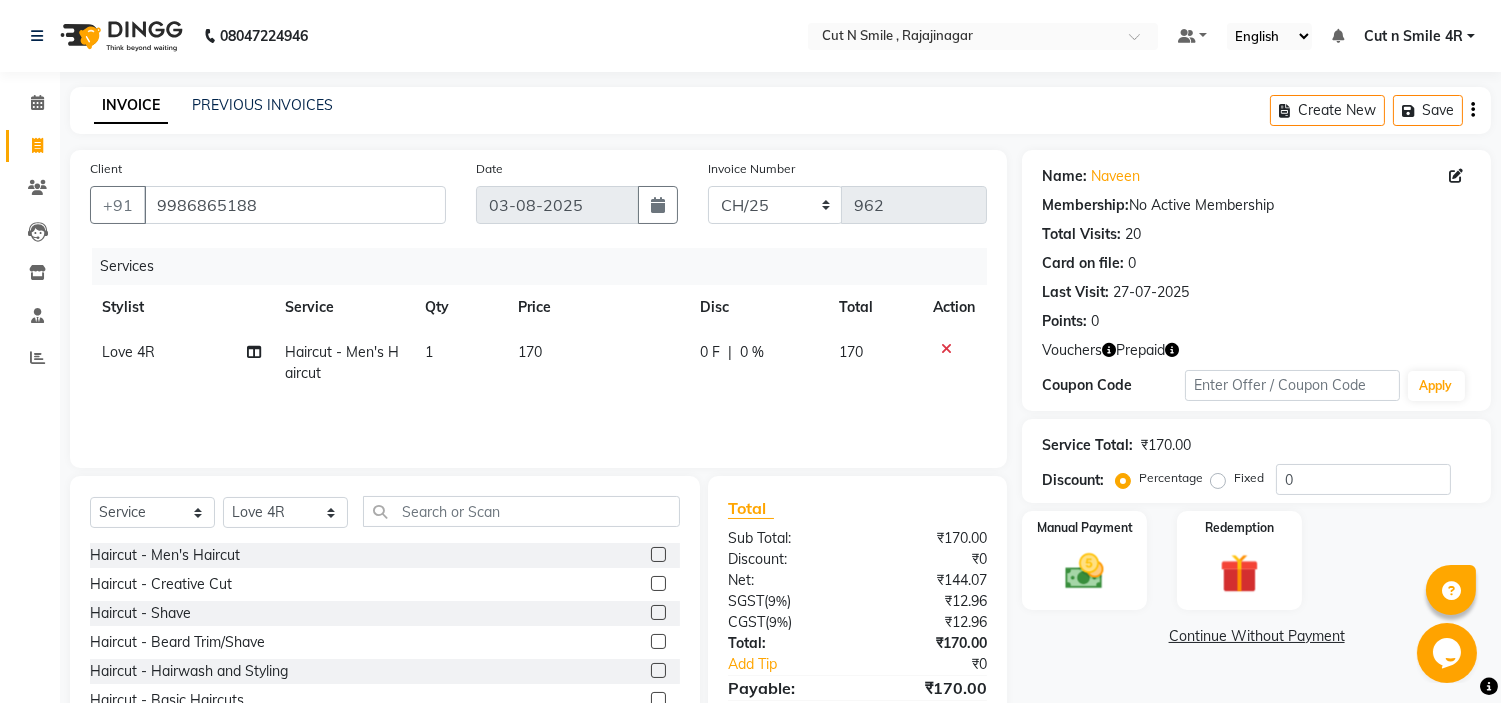 click on "170" 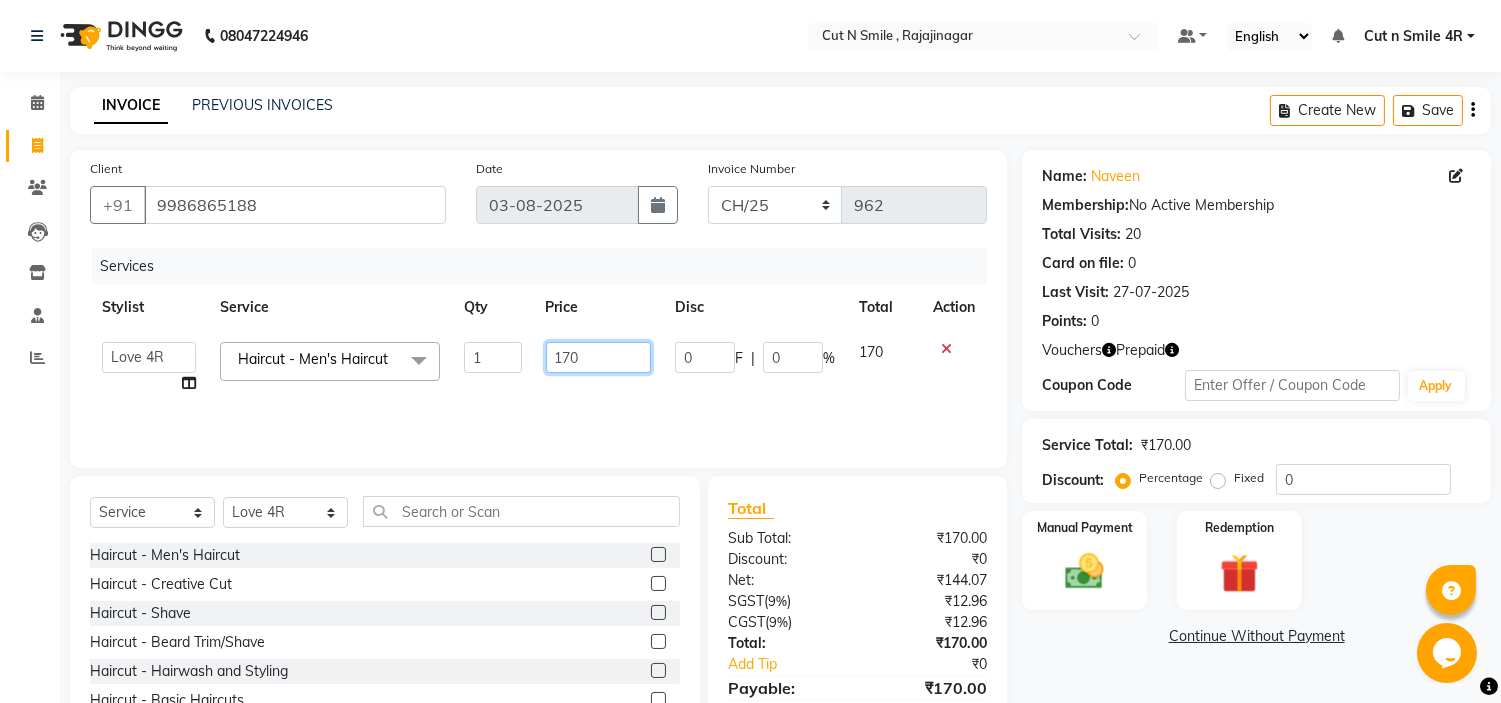 click on "170" 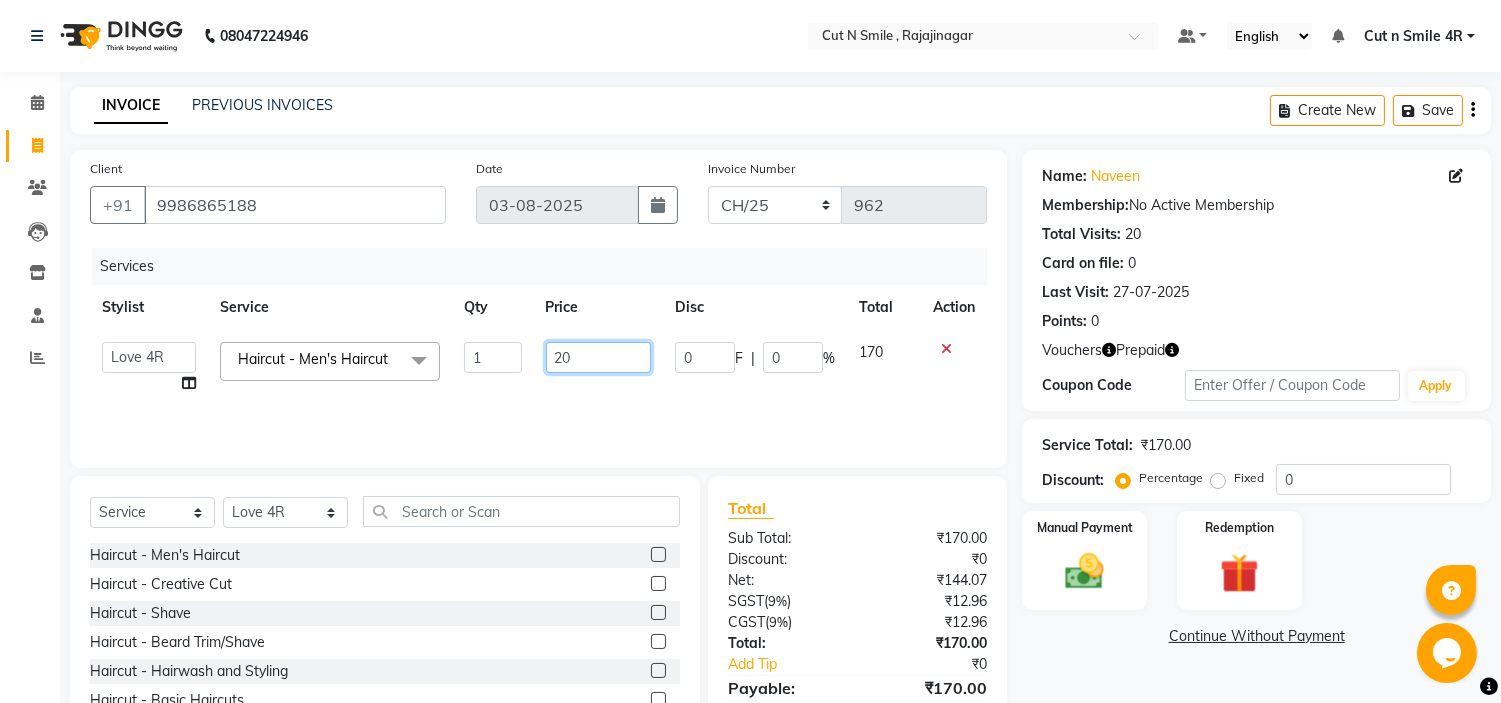 type on "200" 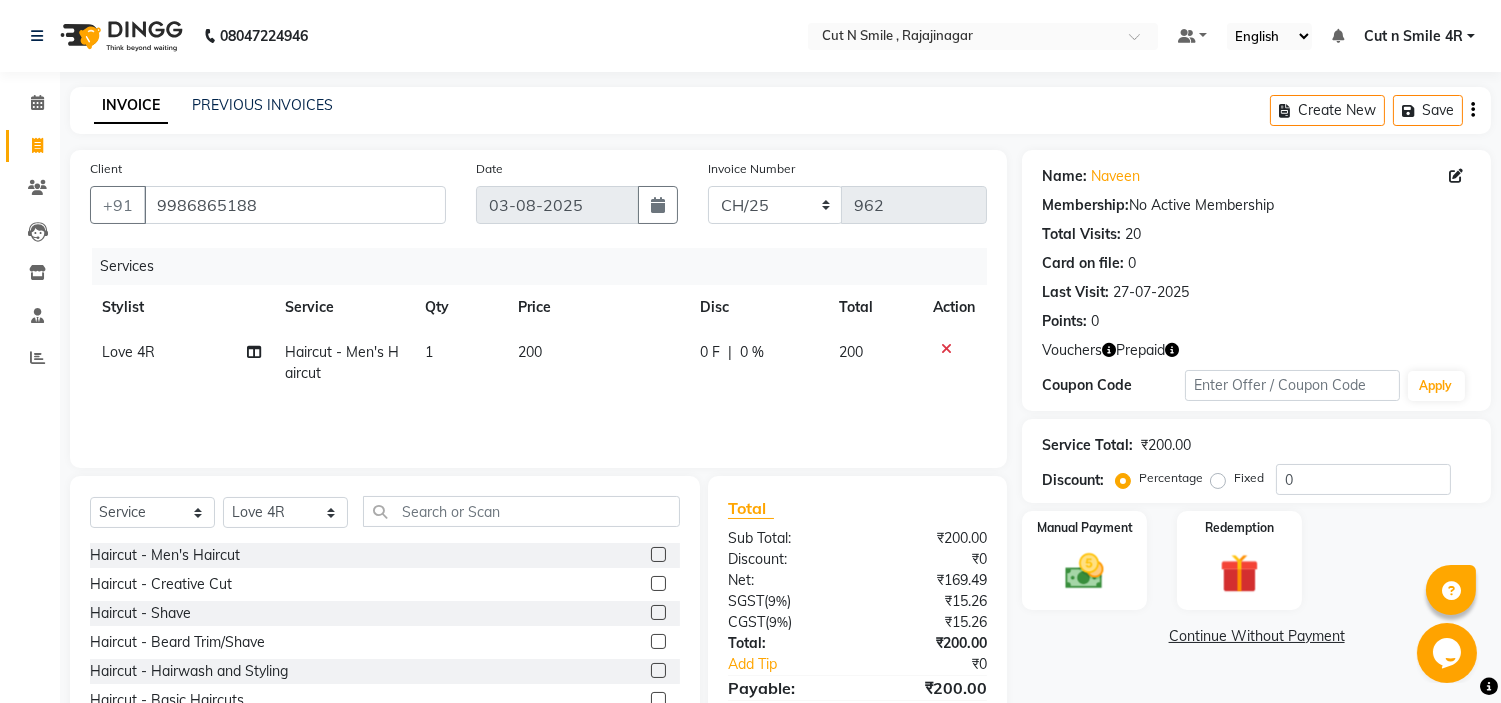 click on "Services Stylist Service Qty Price Disc Total Action Love 4R Haircut  - Men's Haircut 1 200 0 F | 0 % 200" 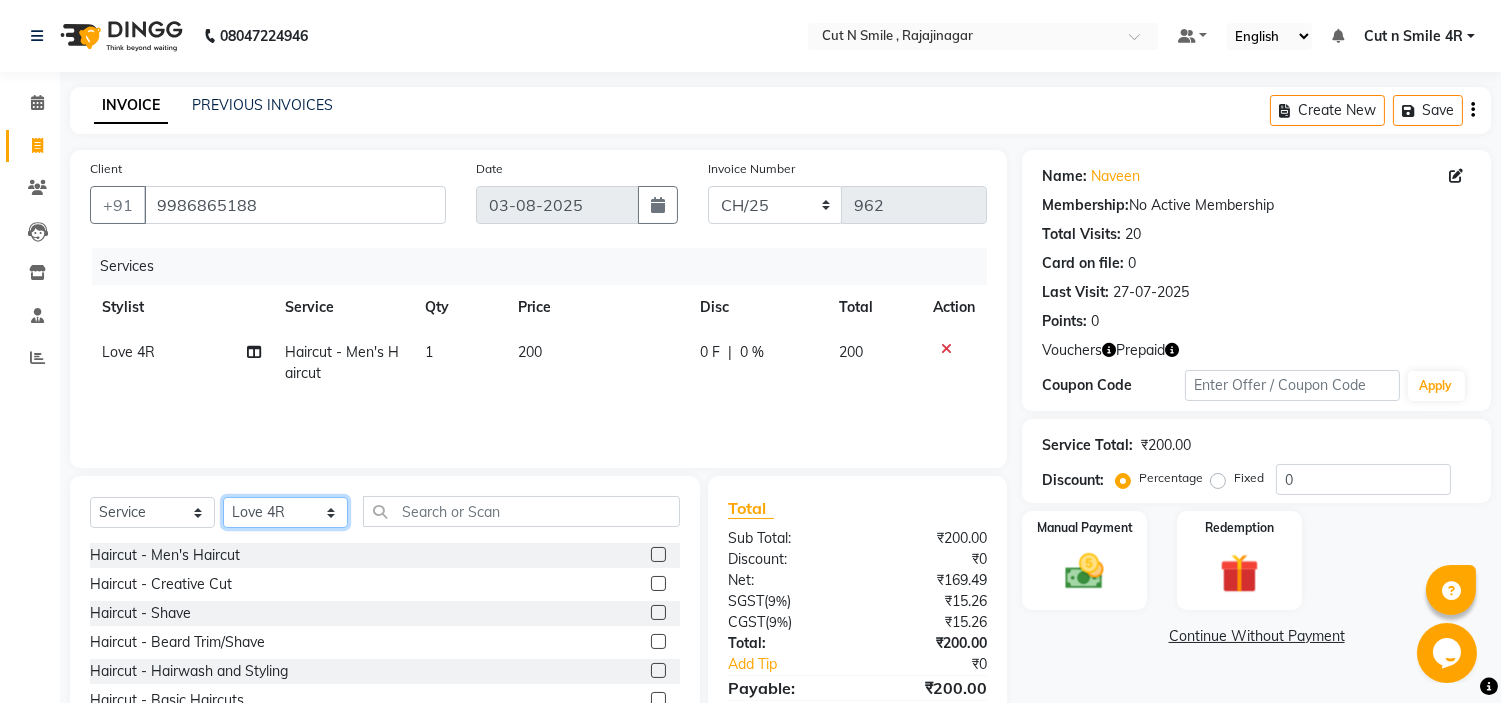 click on "Select Stylist Ali ML Ammu 3R Ankith VN Ash Mohammed 3R Atheek 3R Binitha 3R Bipana 4R CNS BOB  Cut N Smile 17M  Cut N Smile 3R Cut n Smile 4R Cut N Smile 9M Cut N Smile ML Cut N Smile V Fazil Ali 4R Govind VN Hema 4R Jayashree VN Karan VN Love 4R Mani Singh 3R Manu 4R  Muskaan VN Nadeem 4R N D M 4R NDM Alam 4R Noushad VN Pavan 4R Priya BOB Priyanka 3R Rahul 3R Ravi 3R Riya BOB Rohith 4R Roobina 3R Roopa 4R Rubina BOB Sahil Ahmed 3R Sahil Bhatti 4R Sameer 3R Sanajana BOB  Sanjana BOB Sarita VN Shaan 4R Shahid 4R Shakir VN Shanavaaz BOB Shiney 3R Shivu Raj 4R Srijana BOB Sunil Laddi 4R Sunny VN Supriya BOB Sushmitha 4R Vakeel 3R Varas 4R Varas BOB Vishwa VN" 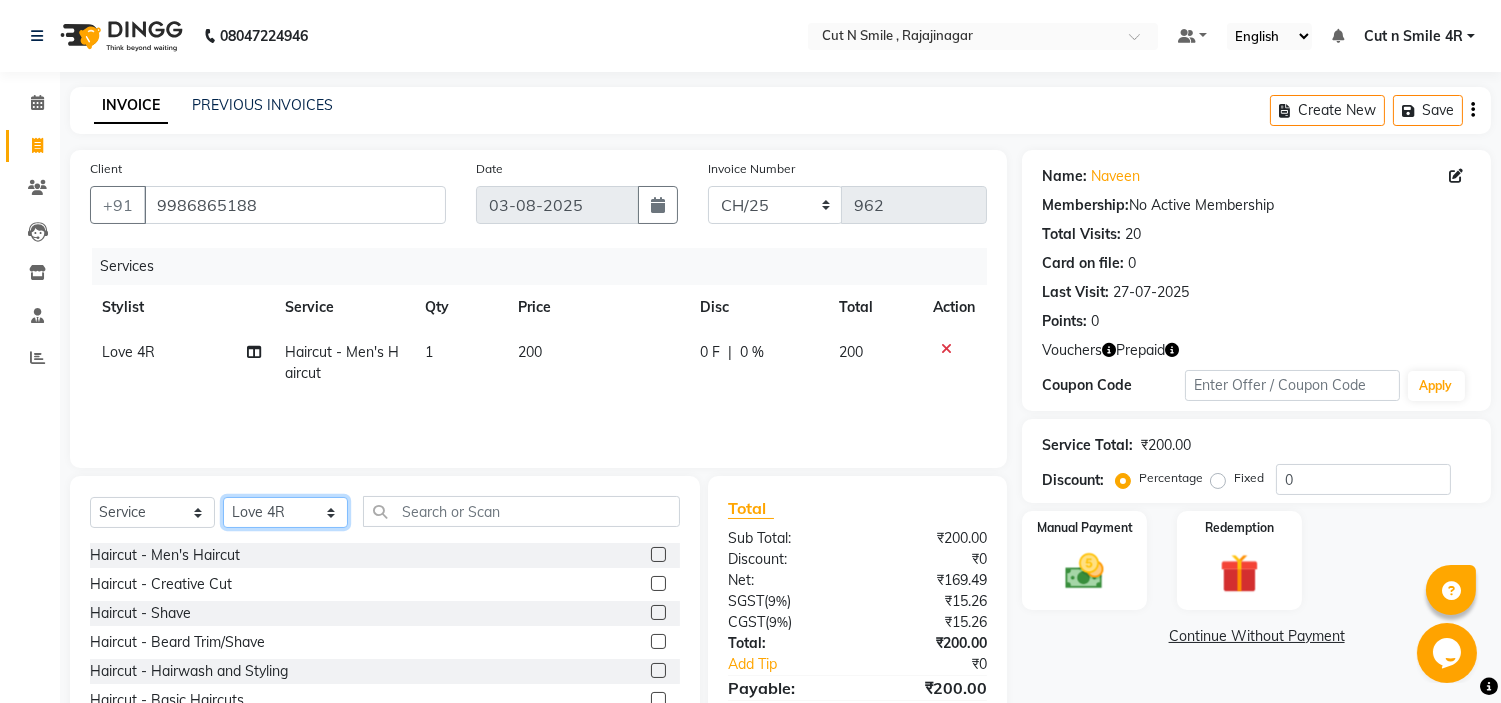 select on "58643" 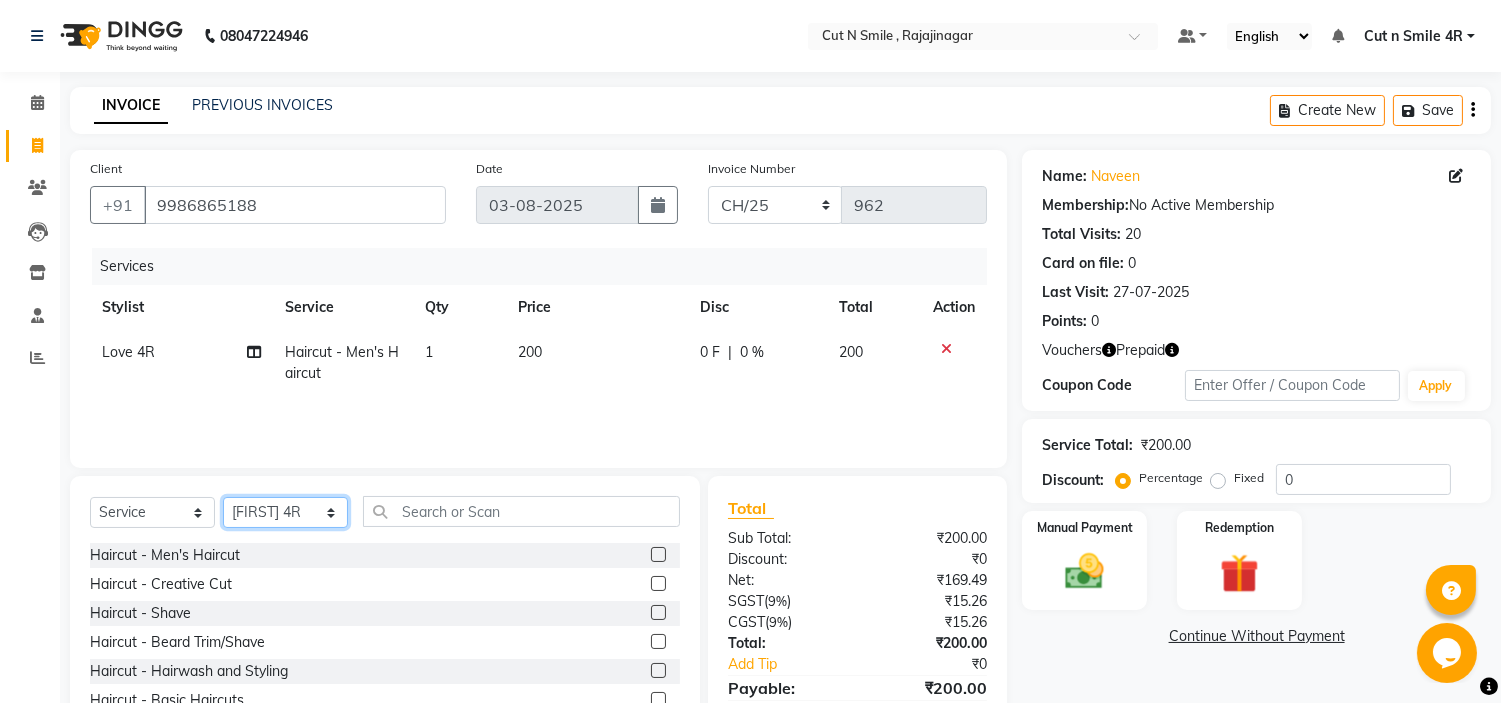 click on "Select Stylist Ali ML Ammu 3R Ankith VN Ash Mohammed 3R Atheek 3R Binitha 3R Bipana 4R CNS BOB  Cut N Smile 17M  Cut N Smile 3R Cut n Smile 4R Cut N Smile 9M Cut N Smile ML Cut N Smile V Fazil Ali 4R Govind VN Hema 4R Jayashree VN Karan VN Love 4R Mani Singh 3R Manu 4R  Muskaan VN Nadeem 4R N D M 4R NDM Alam 4R Noushad VN Pavan 4R Priya BOB Priyanka 3R Rahul 3R Ravi 3R Riya BOB Rohith 4R Roobina 3R Roopa 4R Rubina BOB Sahil Ahmed 3R Sahil Bhatti 4R Sameer 3R Sanajana BOB  Sanjana BOB Sarita VN Shaan 4R Shahid 4R Shakir VN Shanavaaz BOB Shiney 3R Shivu Raj 4R Srijana BOB Sunil Laddi 4R Sunny VN Supriya BOB Sushmitha 4R Vakeel 3R Varas 4R Varas BOB Vishwa VN" 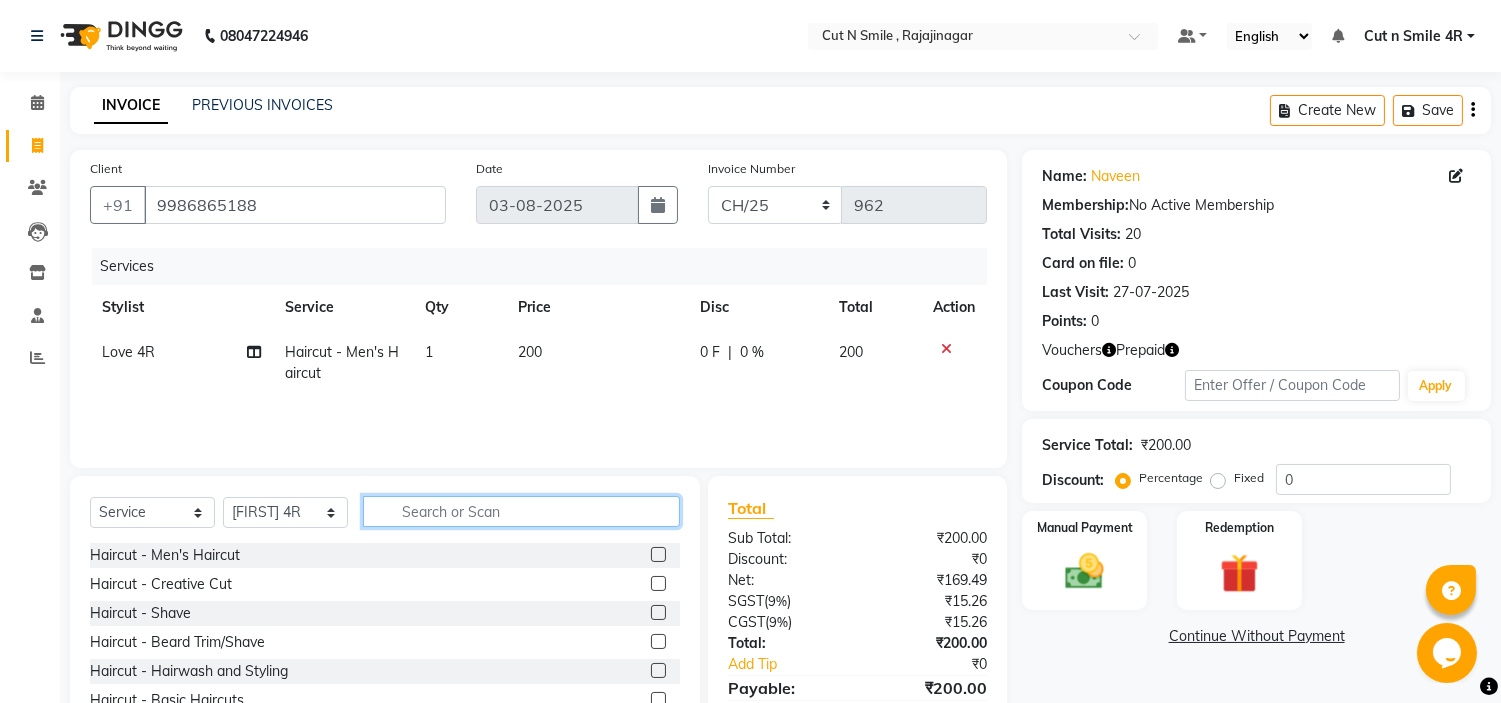 click 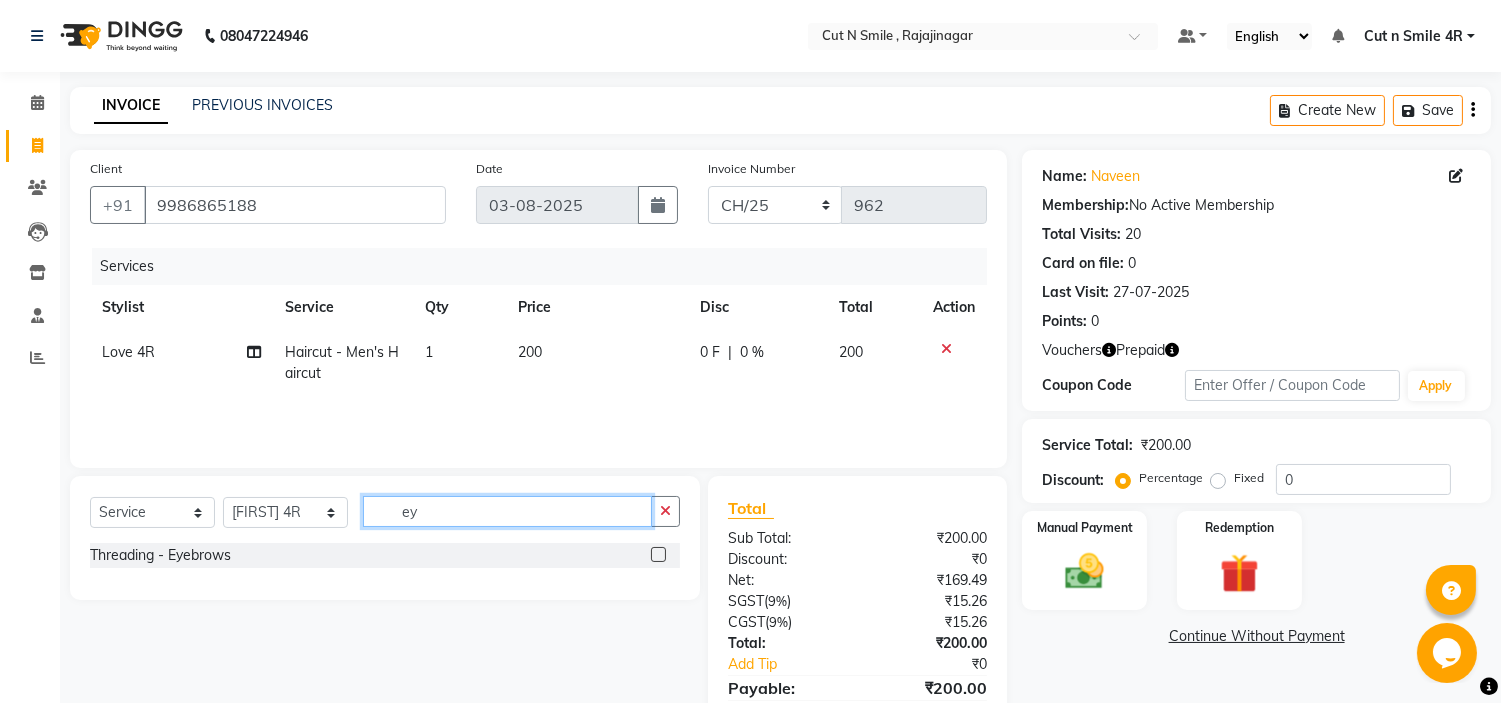type on "ey" 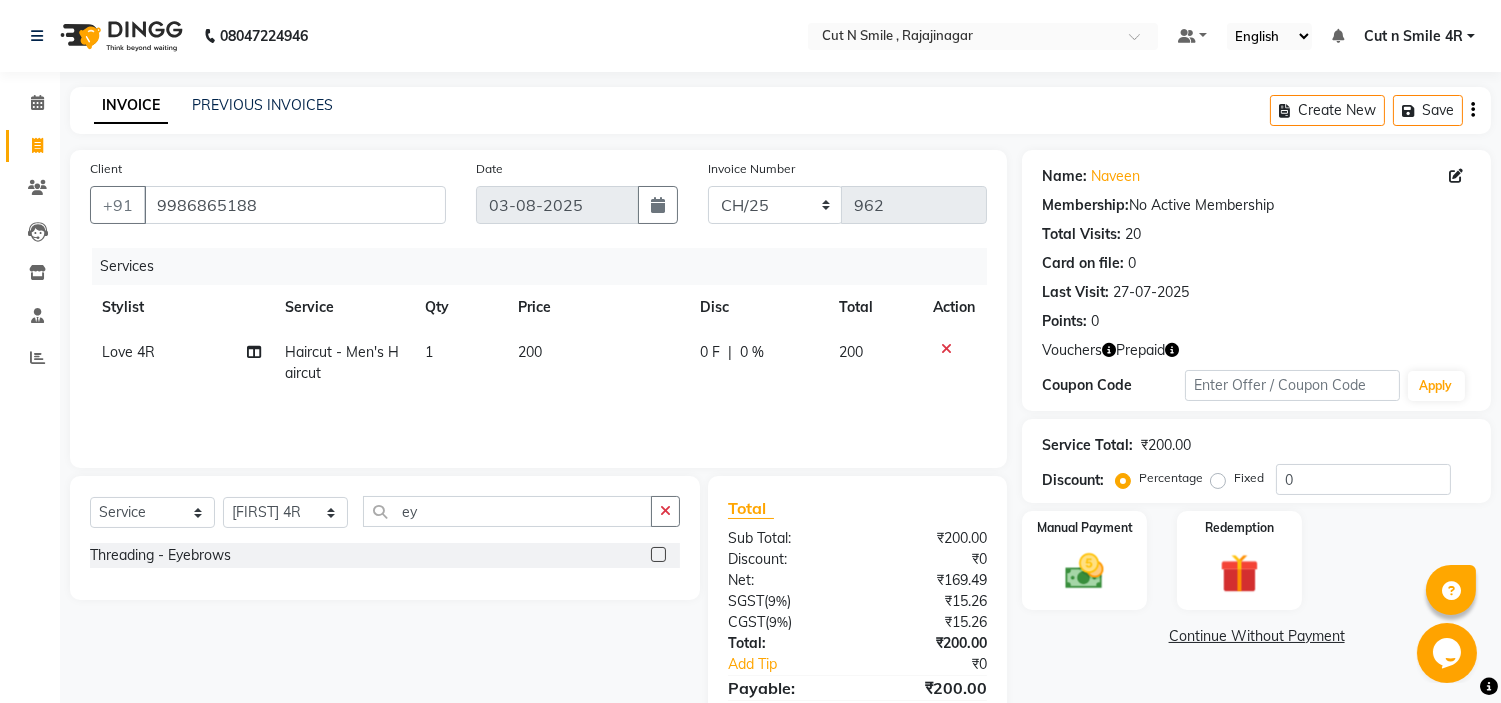 click 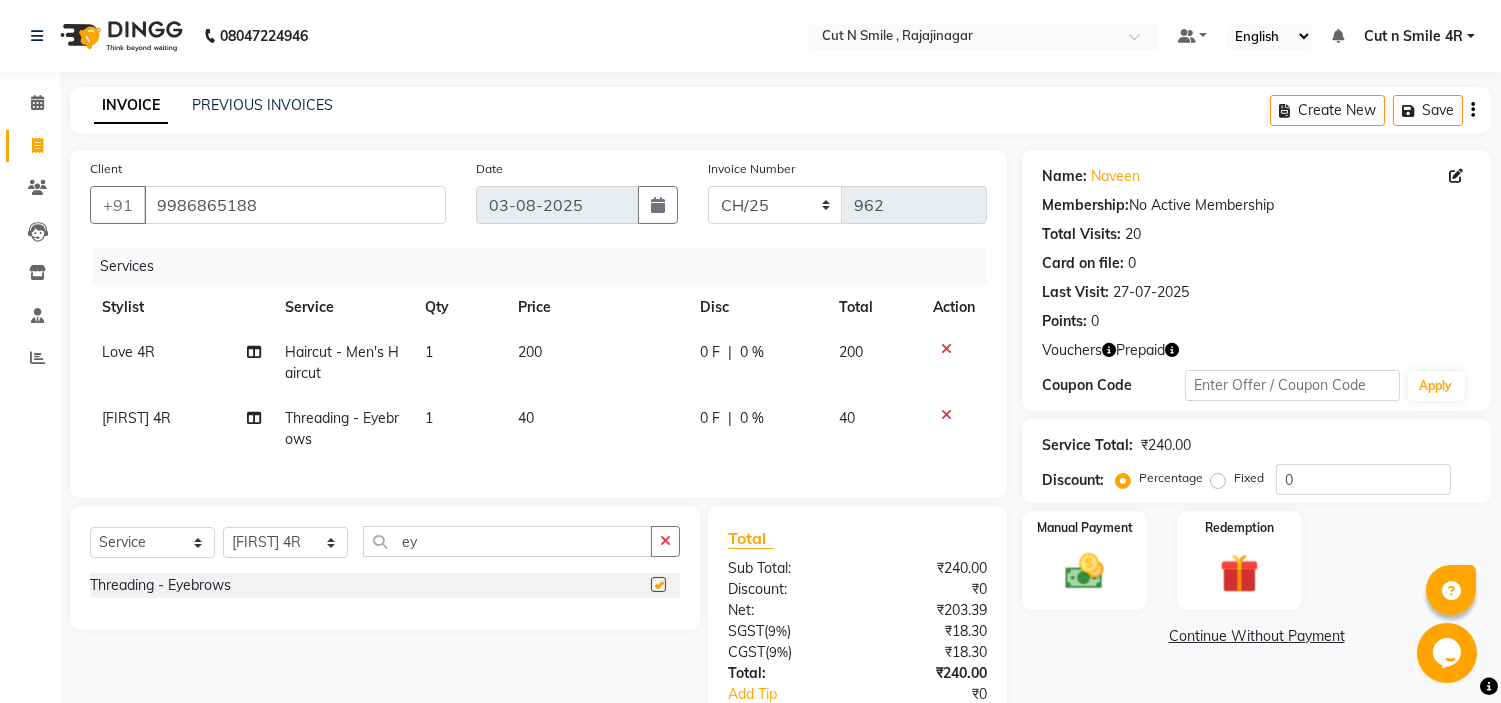 checkbox on "false" 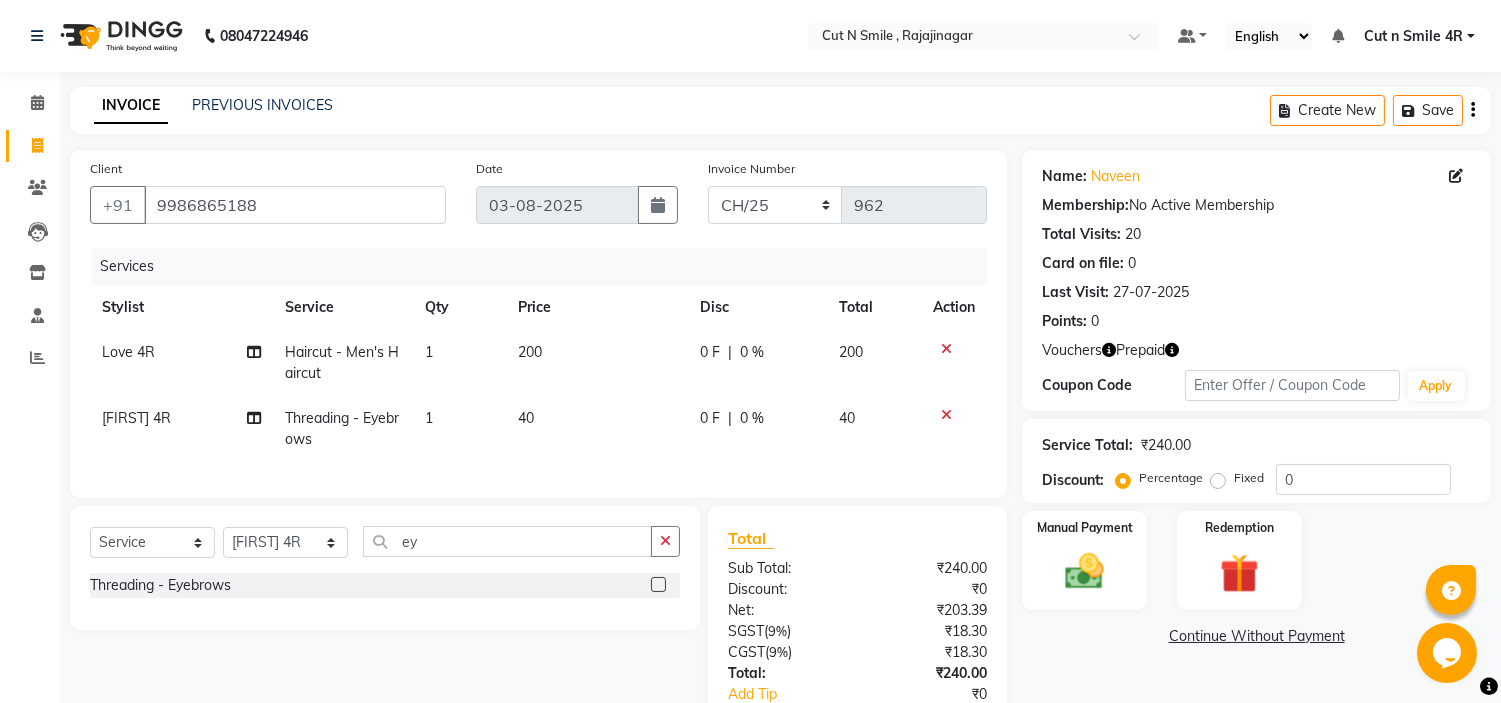click on "40" 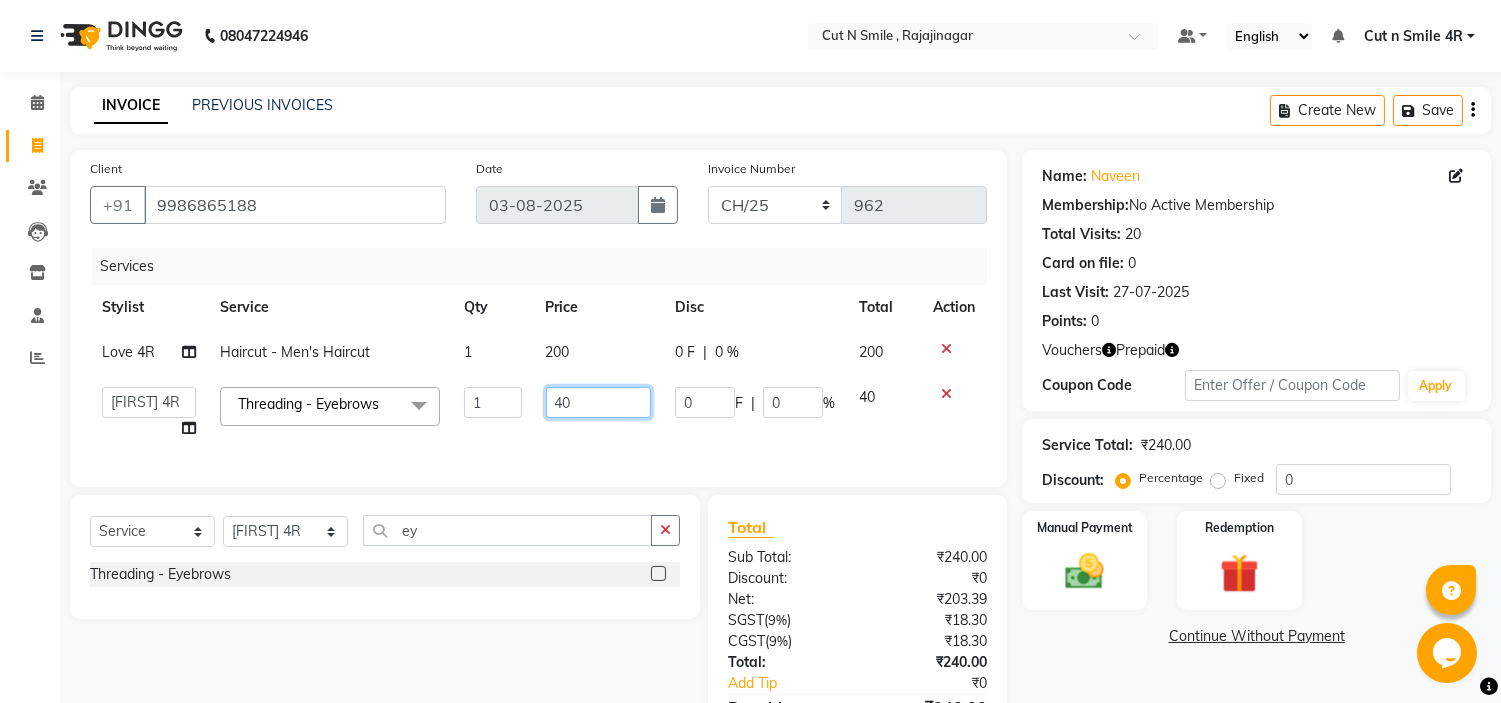 click on "40" 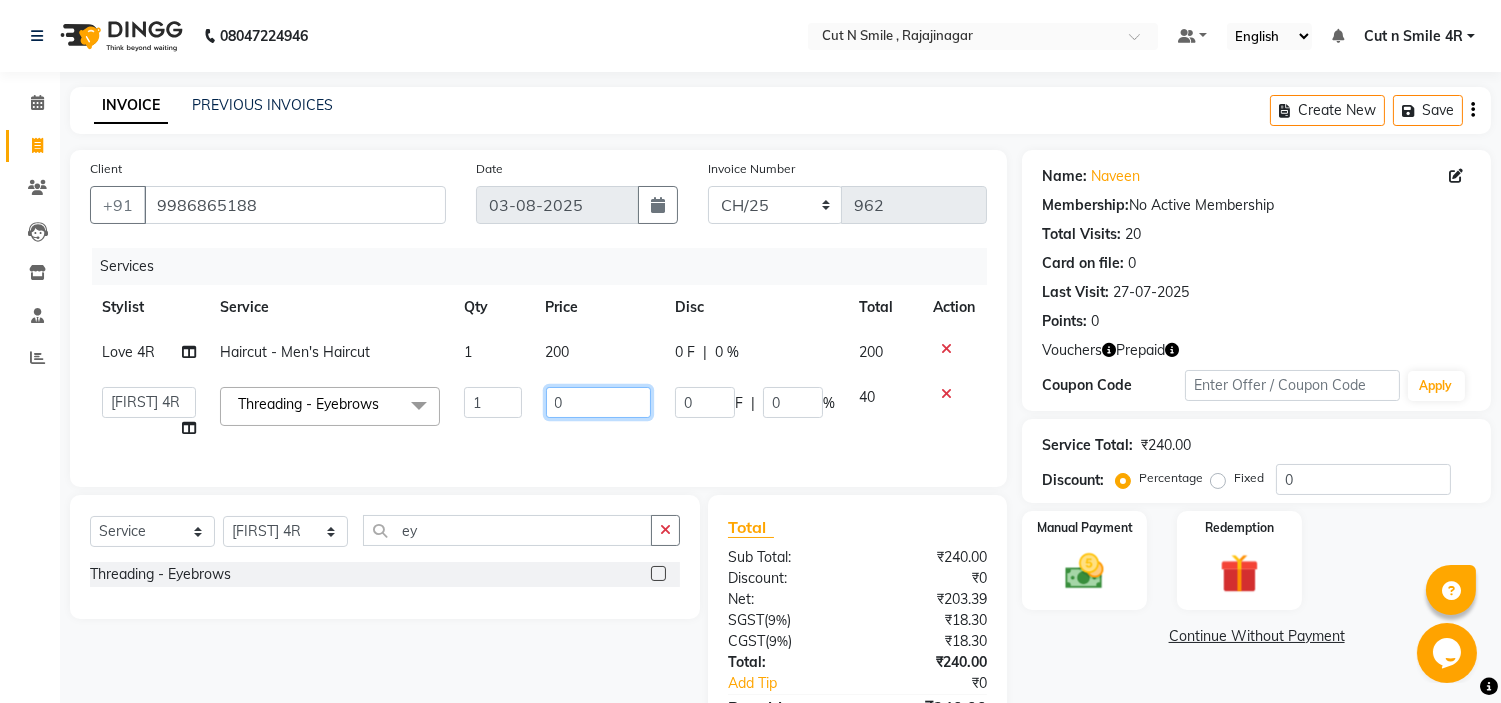 type on "50" 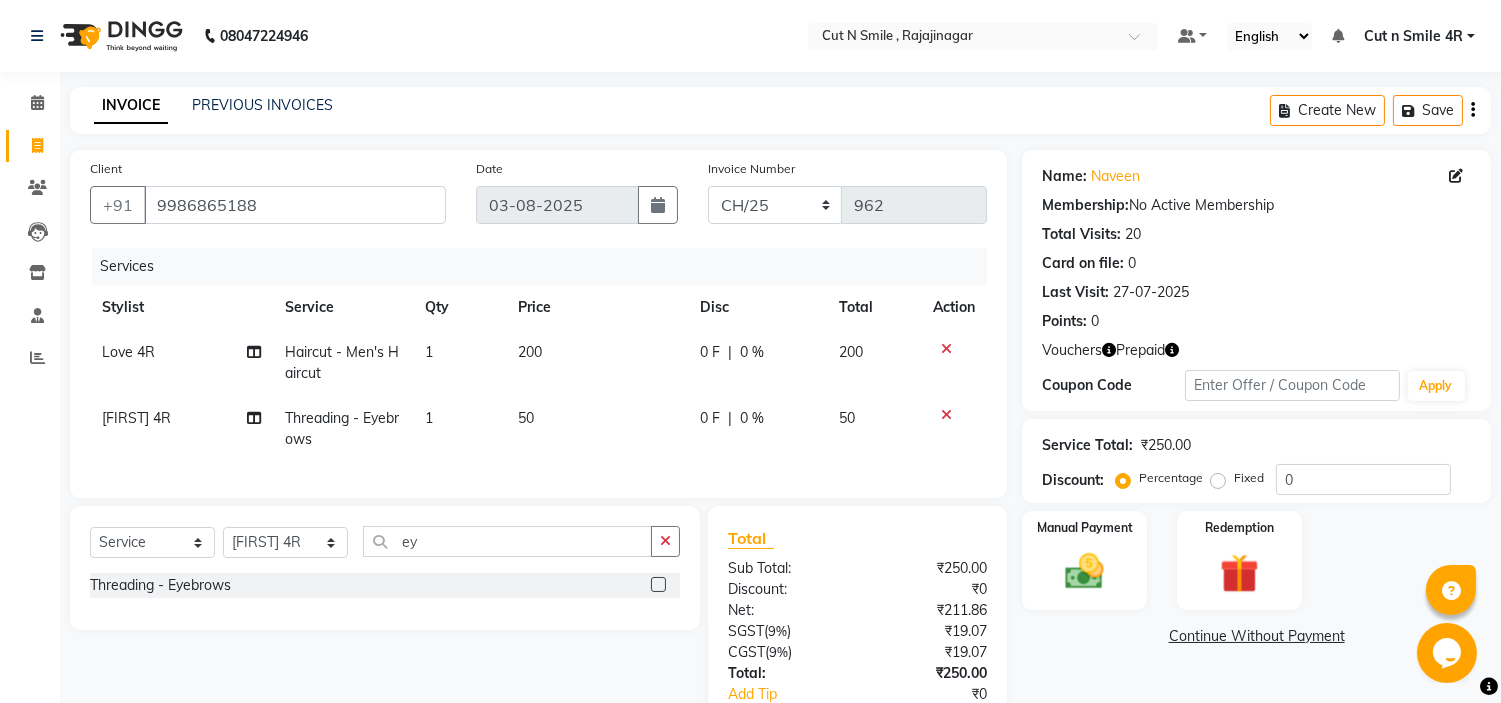 click on "50" 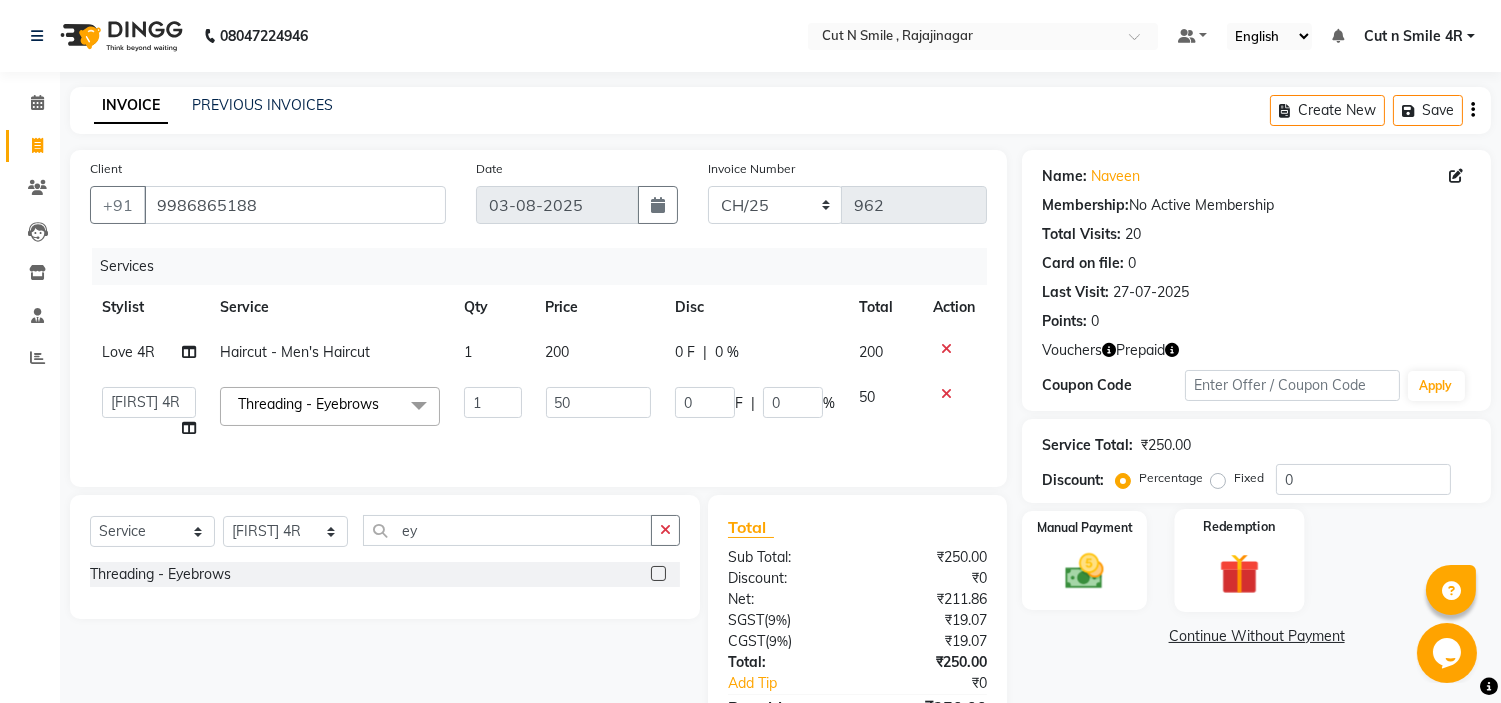 click 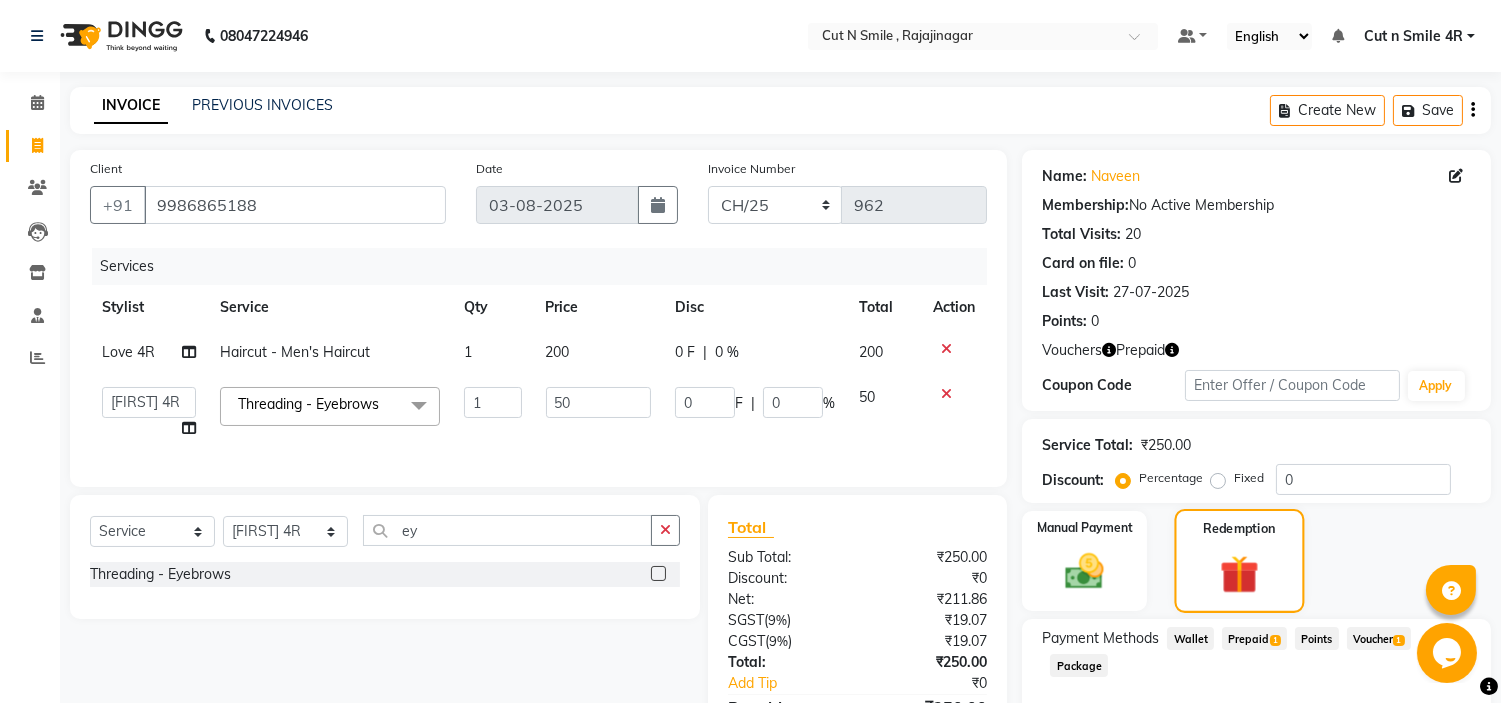 scroll, scrollTop: 132, scrollLeft: 0, axis: vertical 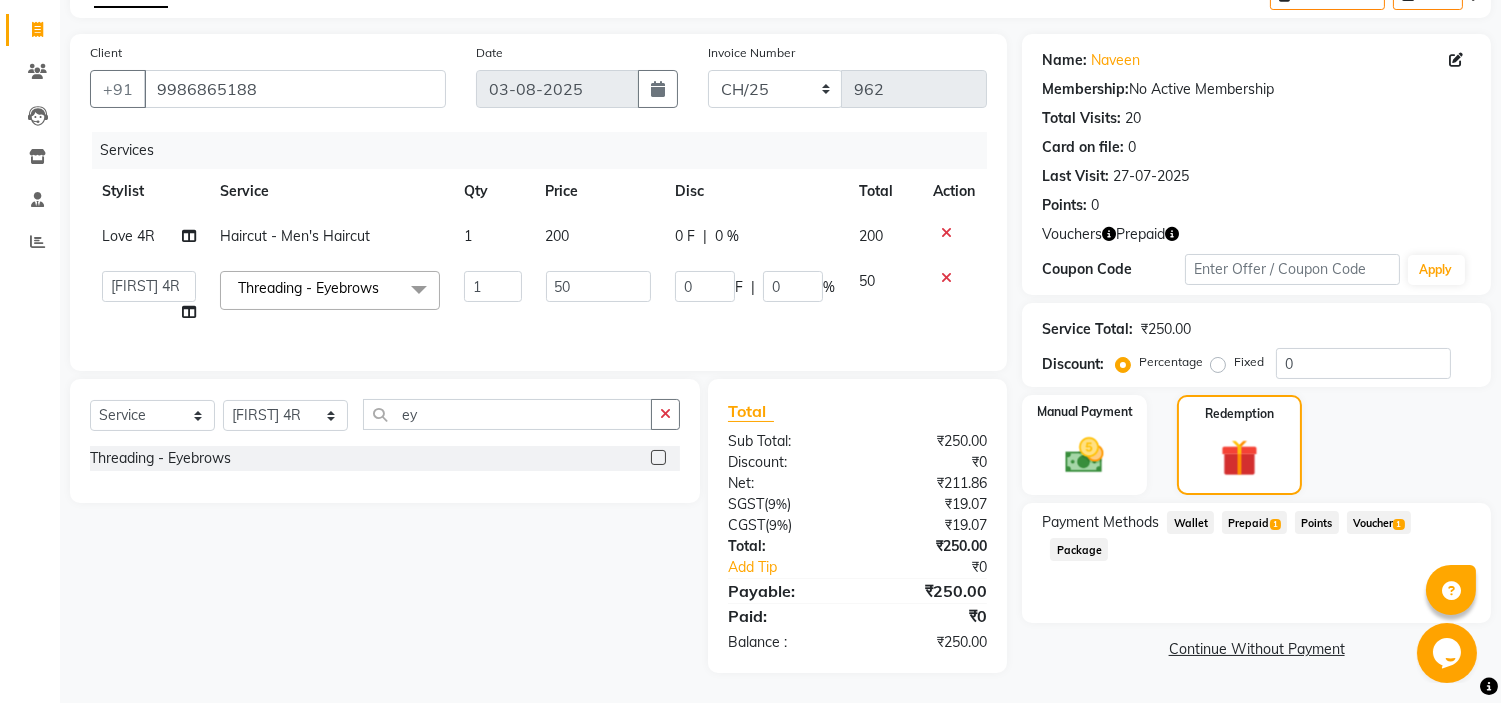 click on "Prepaid  1" 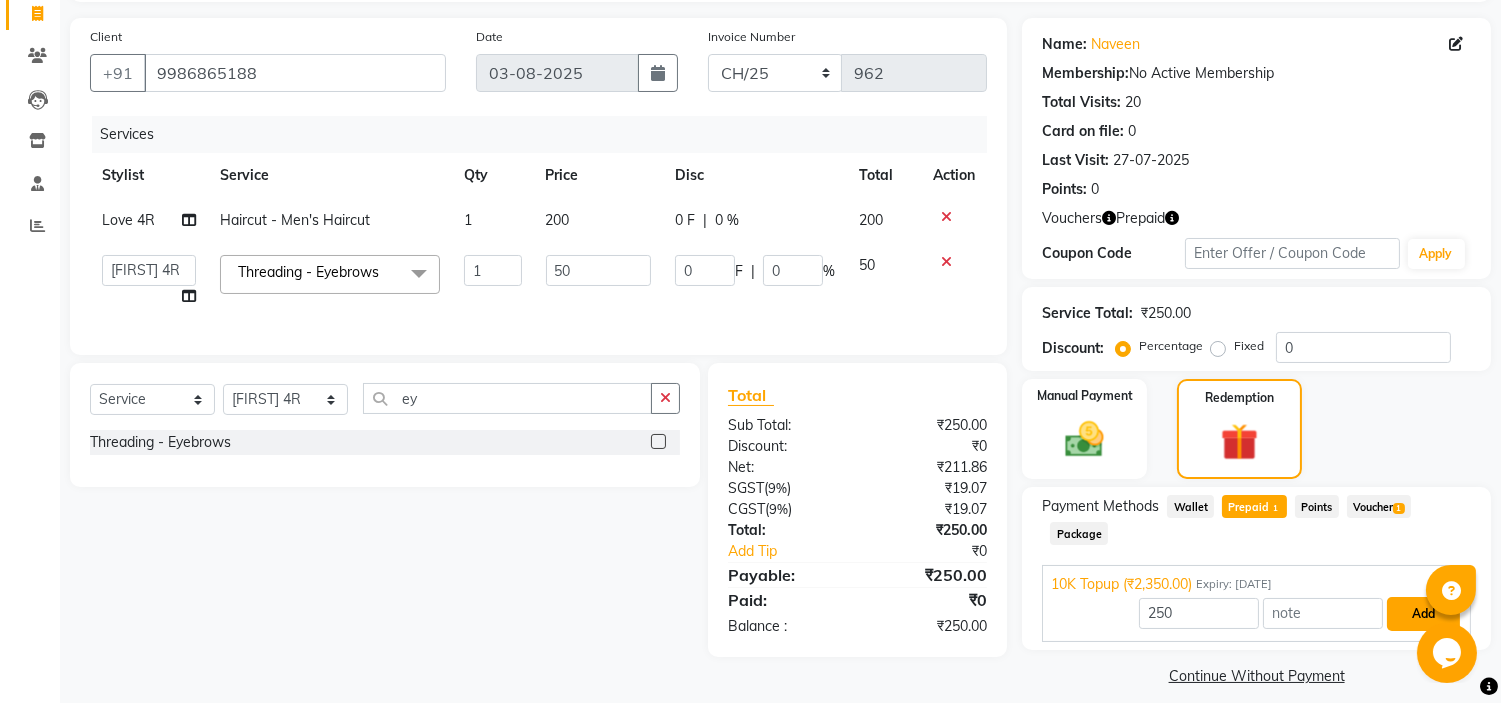 click on "Add" at bounding box center [1423, 614] 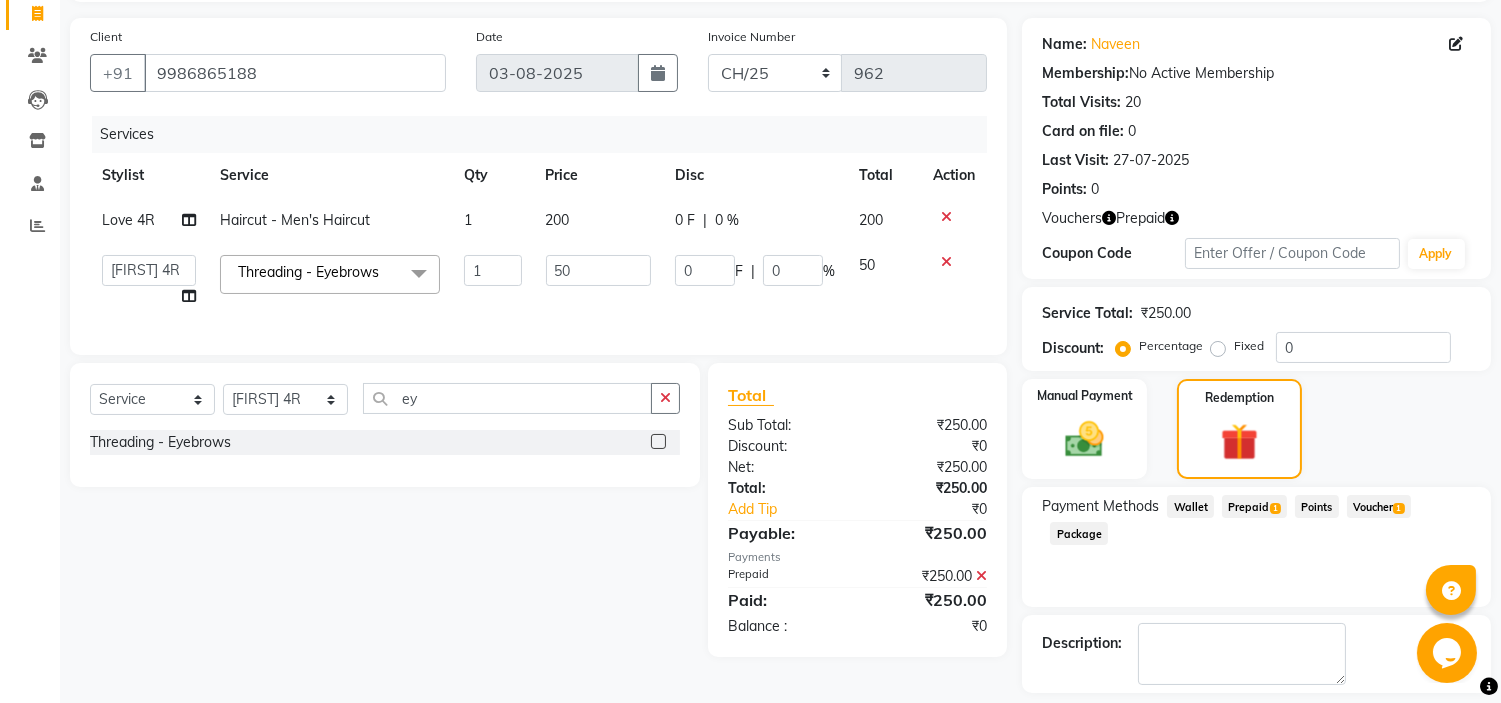 scroll, scrollTop: 218, scrollLeft: 0, axis: vertical 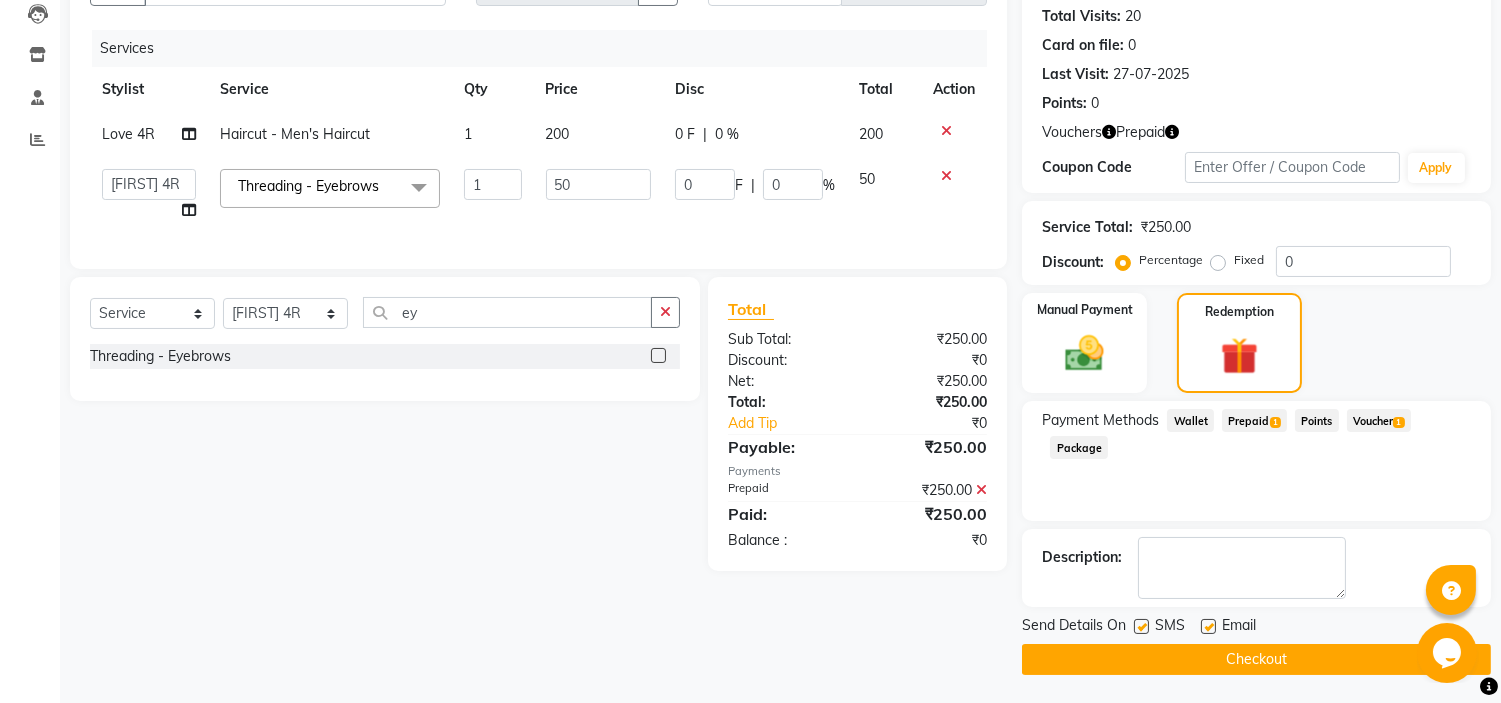 click on "Checkout" 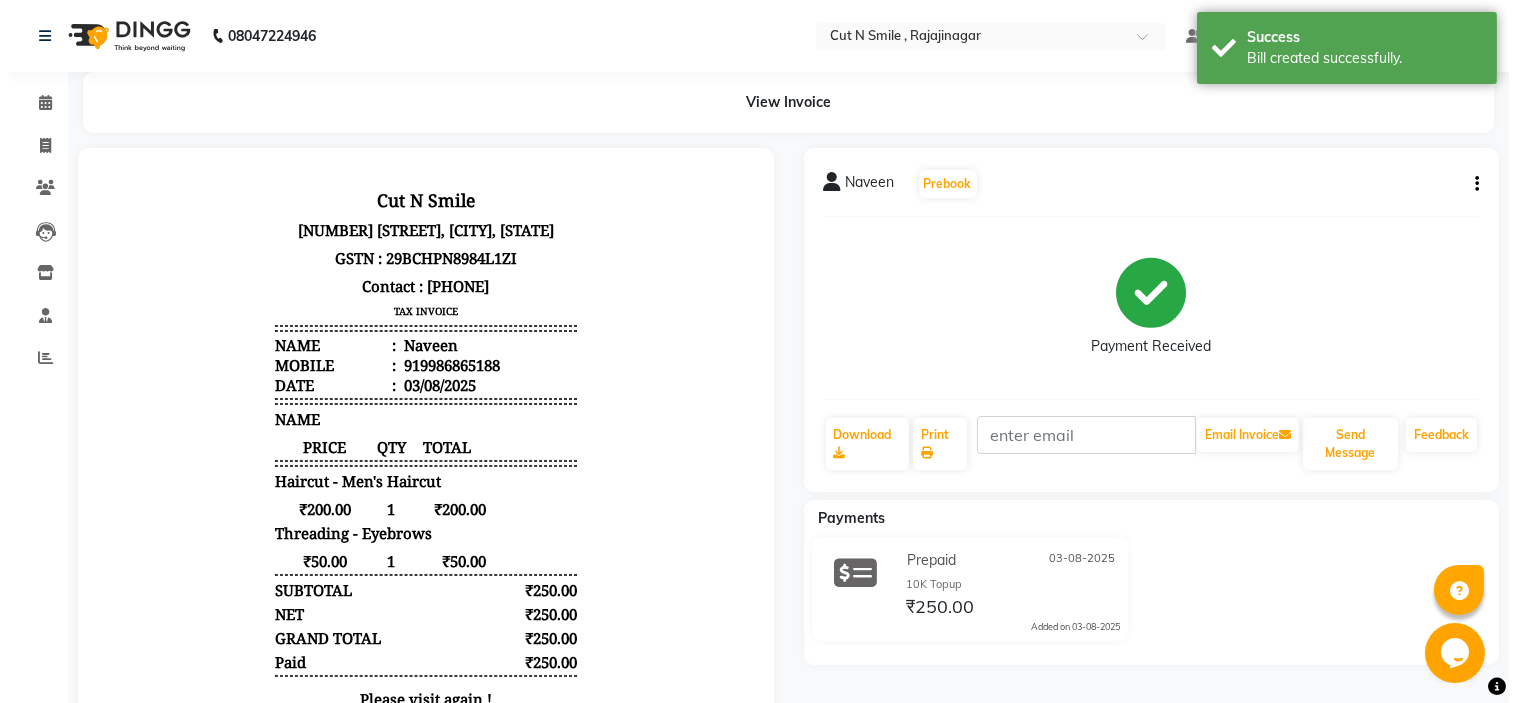 scroll, scrollTop: 0, scrollLeft: 0, axis: both 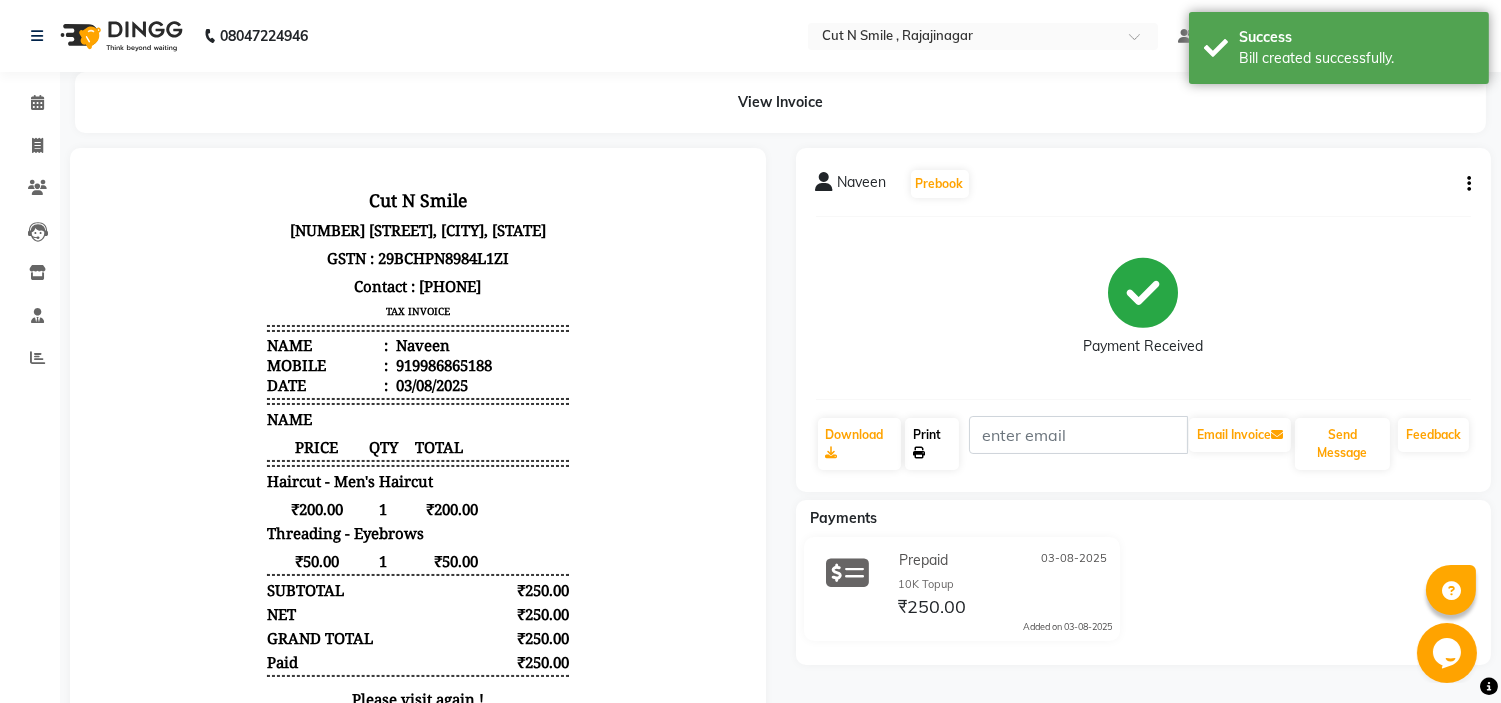 click on "Print" 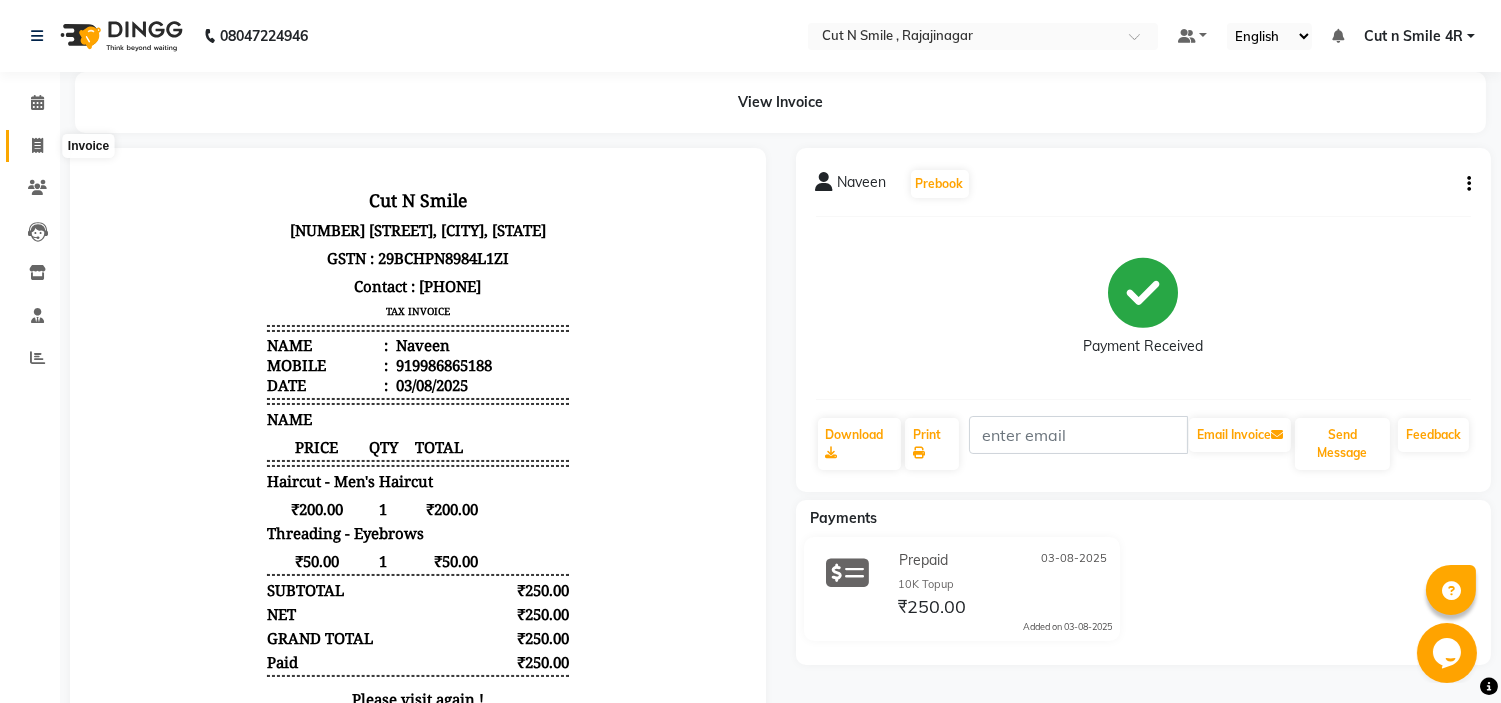 click 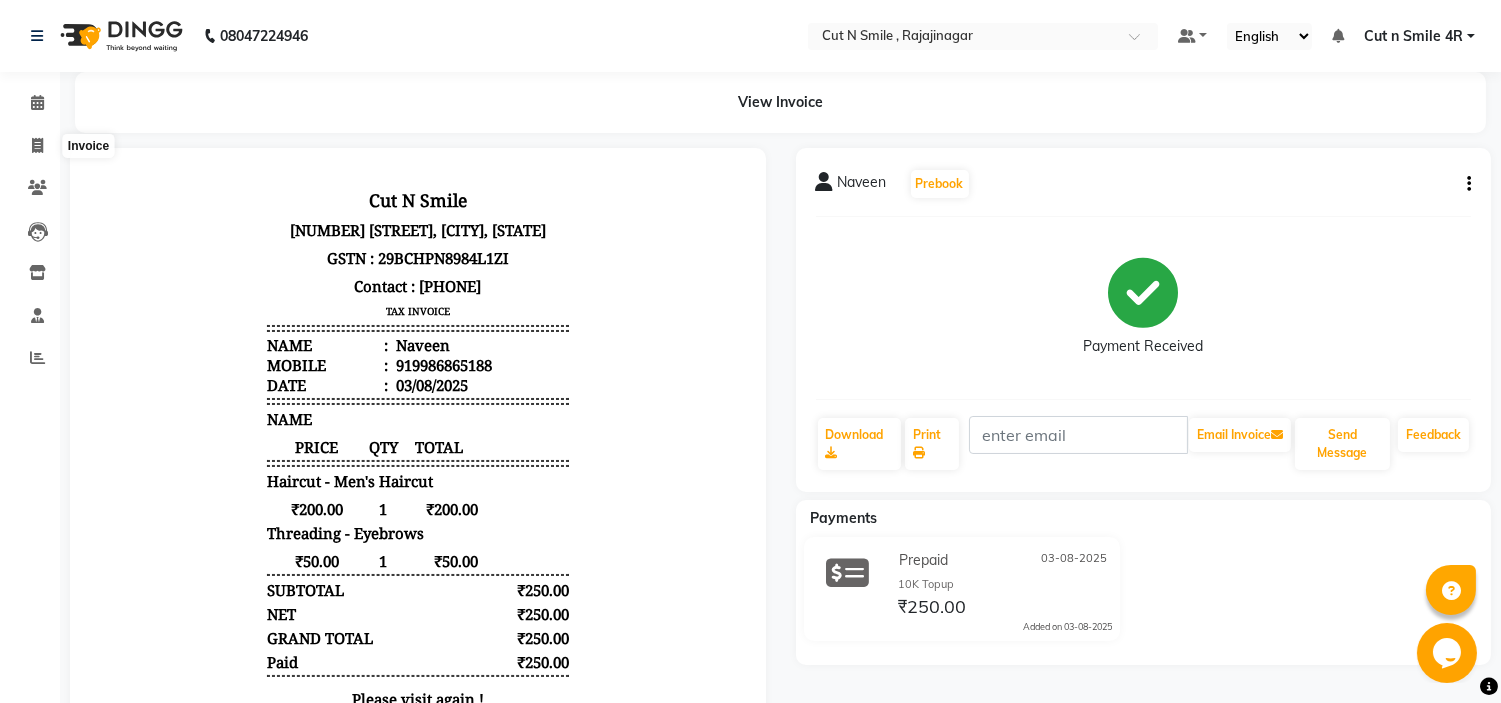 select on "service" 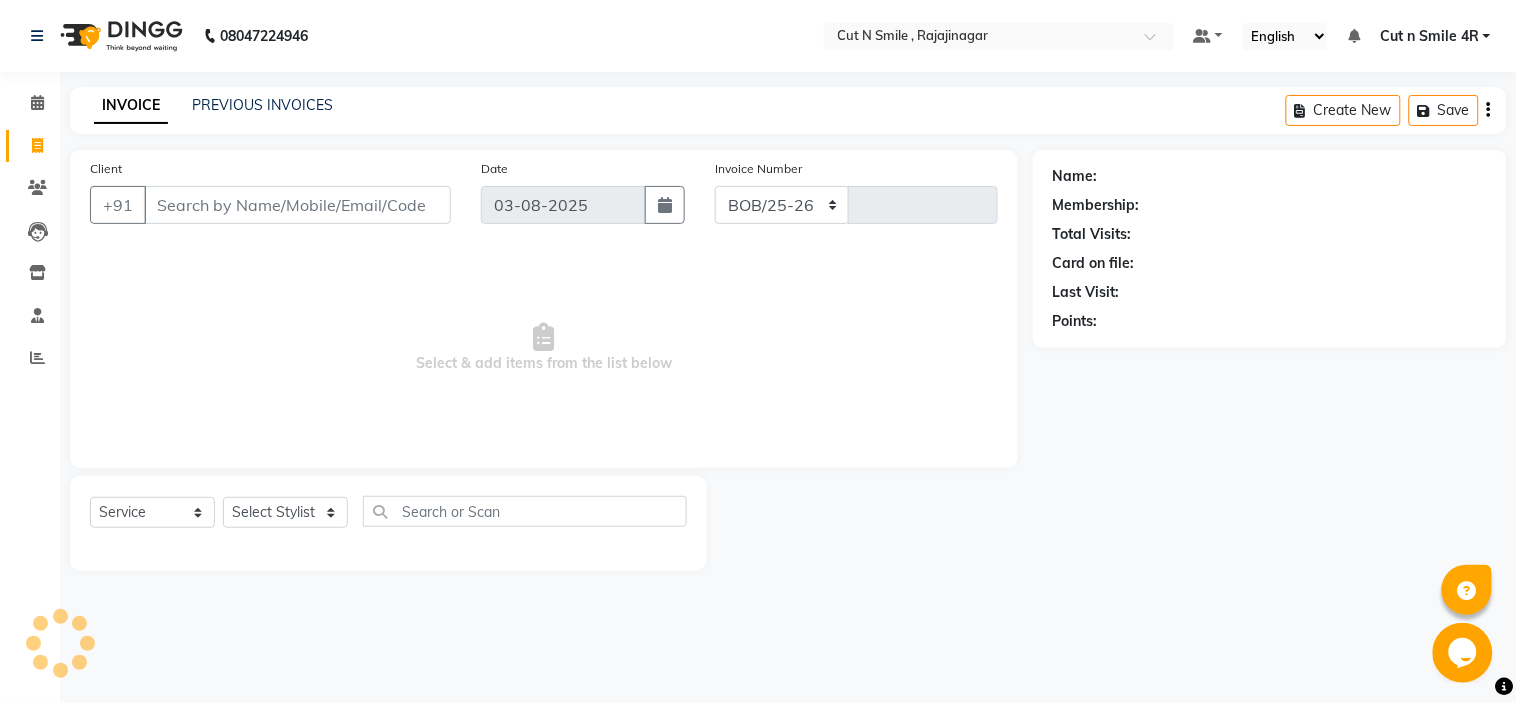 select on "7187" 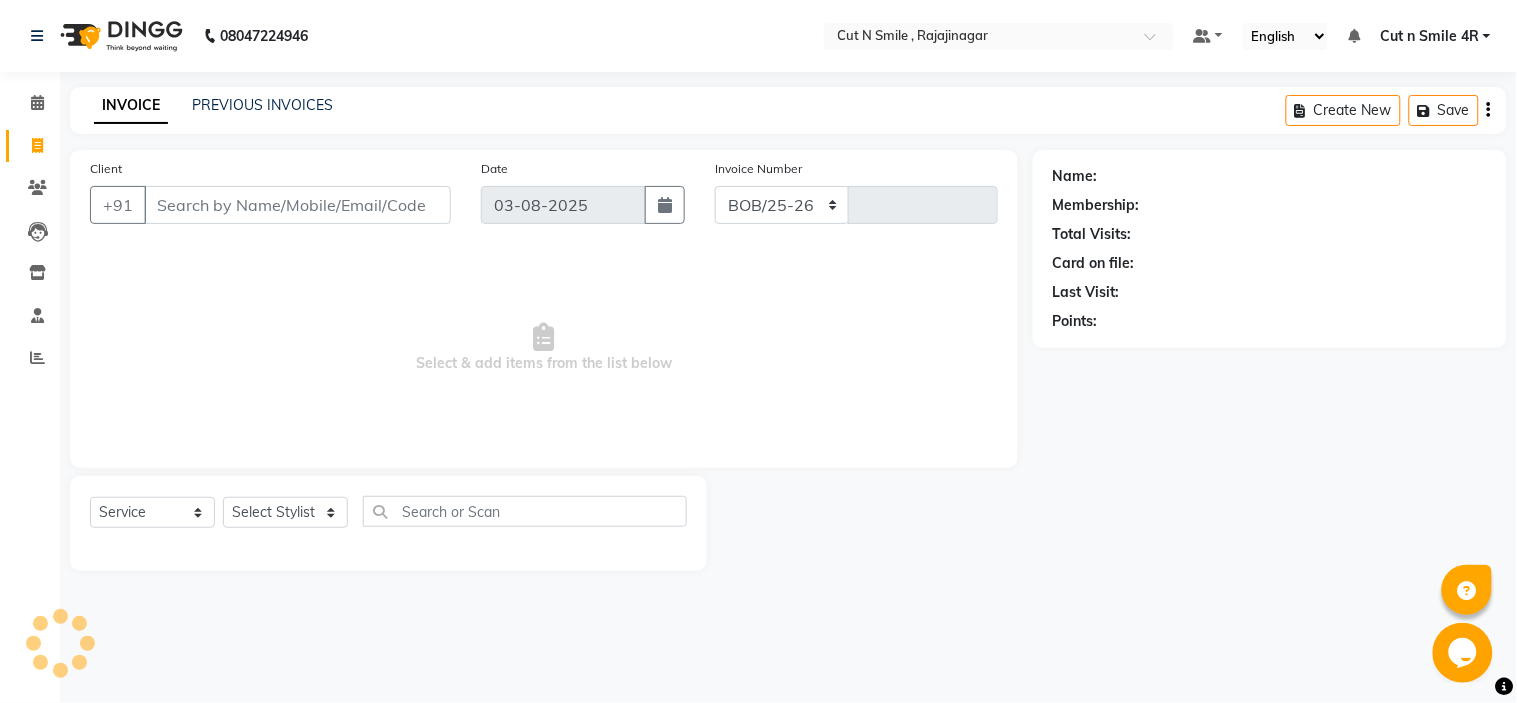 type on "116" 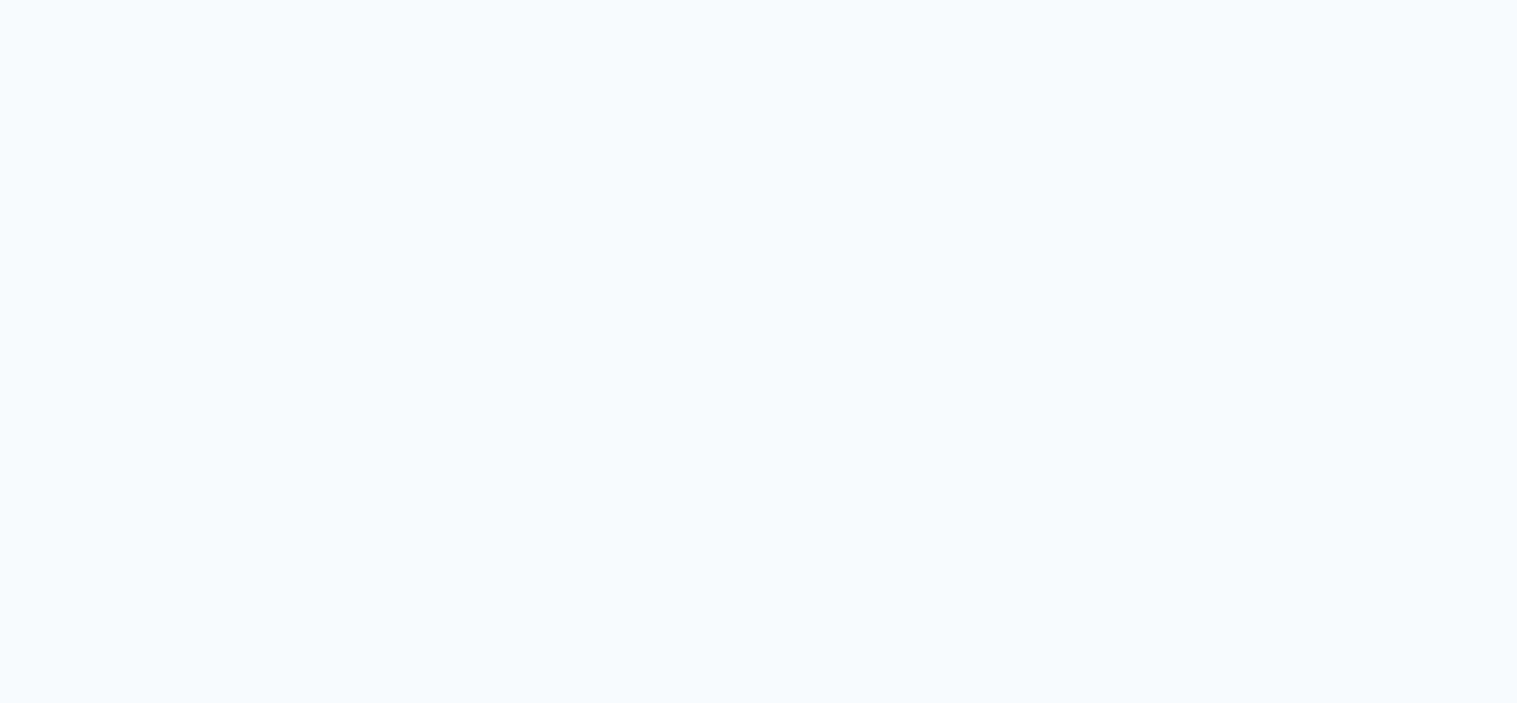 scroll, scrollTop: 0, scrollLeft: 0, axis: both 